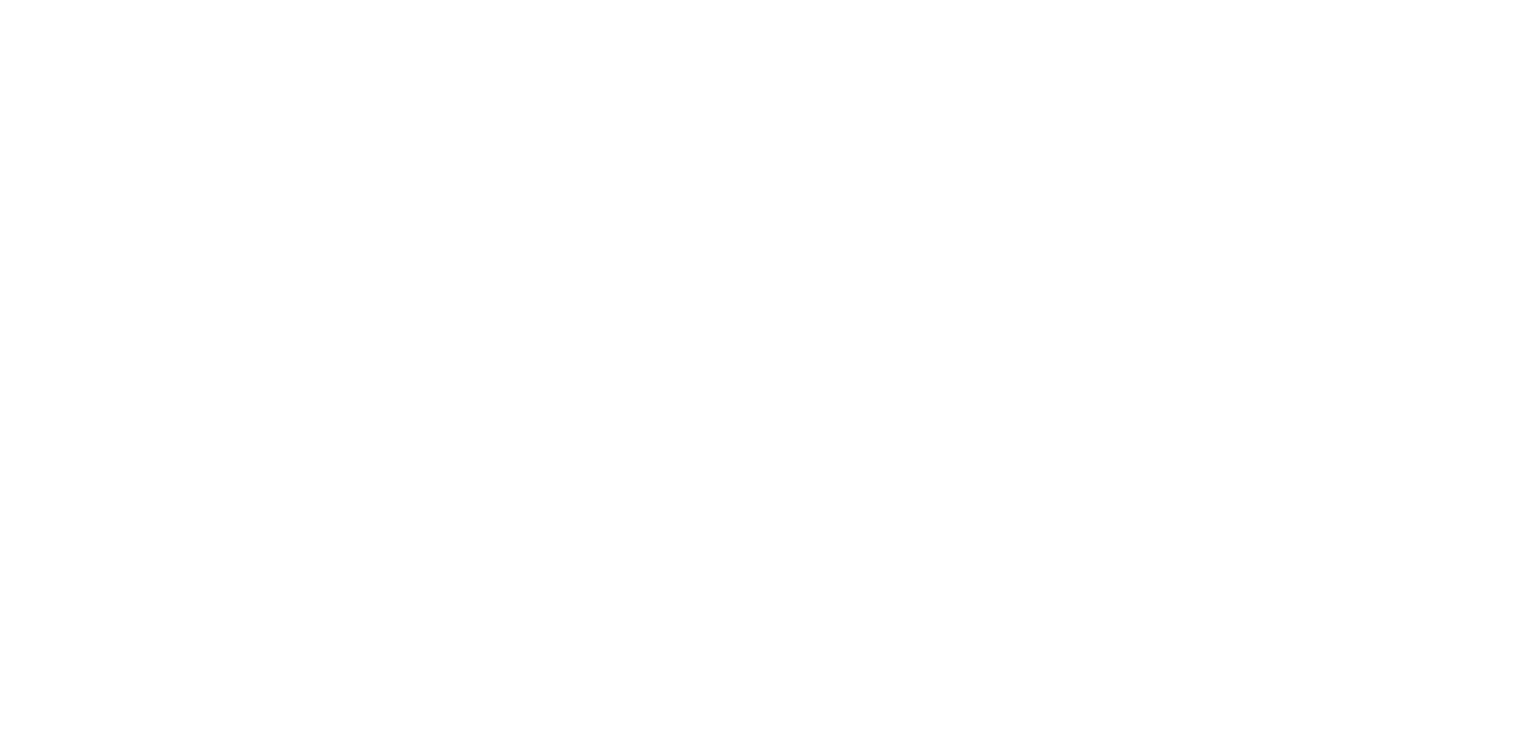 scroll, scrollTop: 0, scrollLeft: 0, axis: both 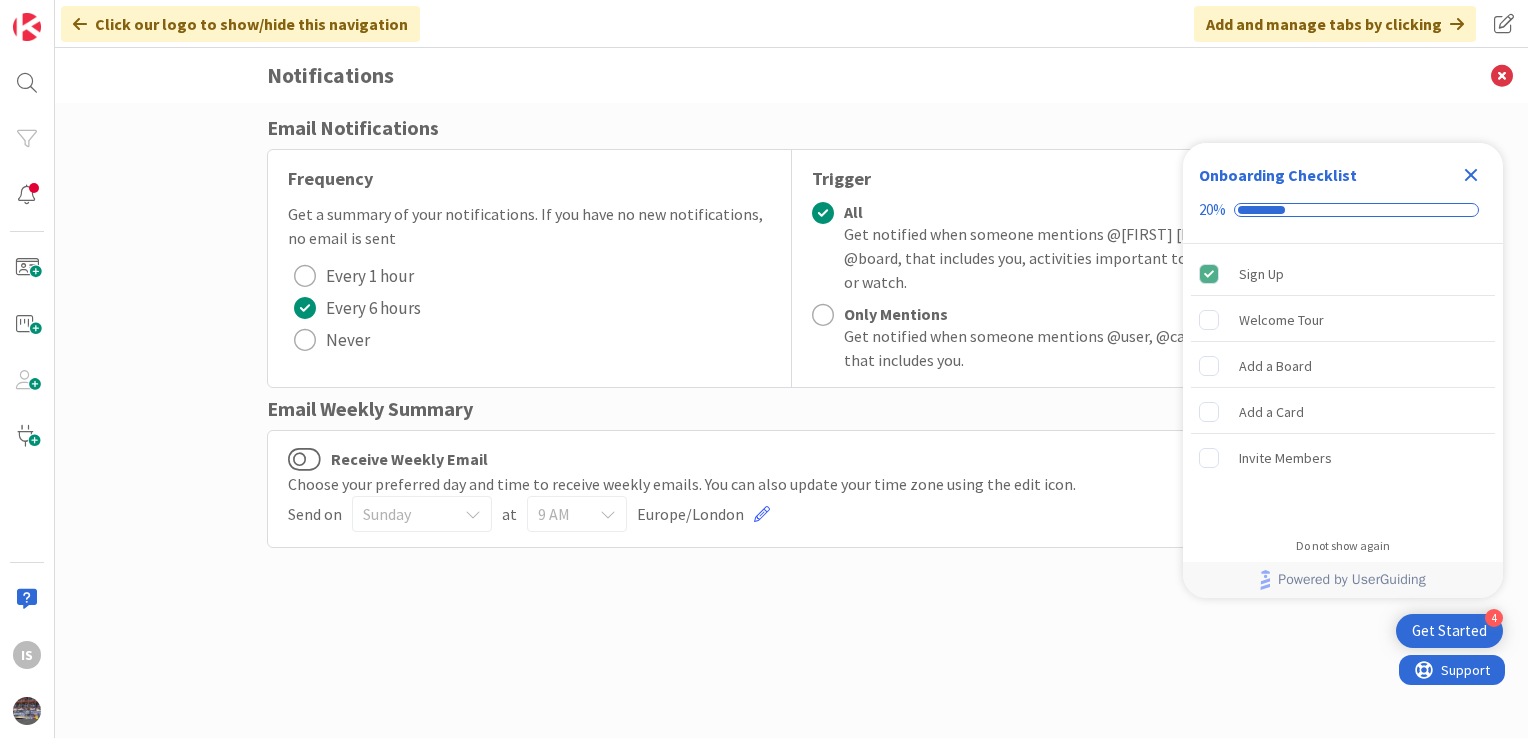 click 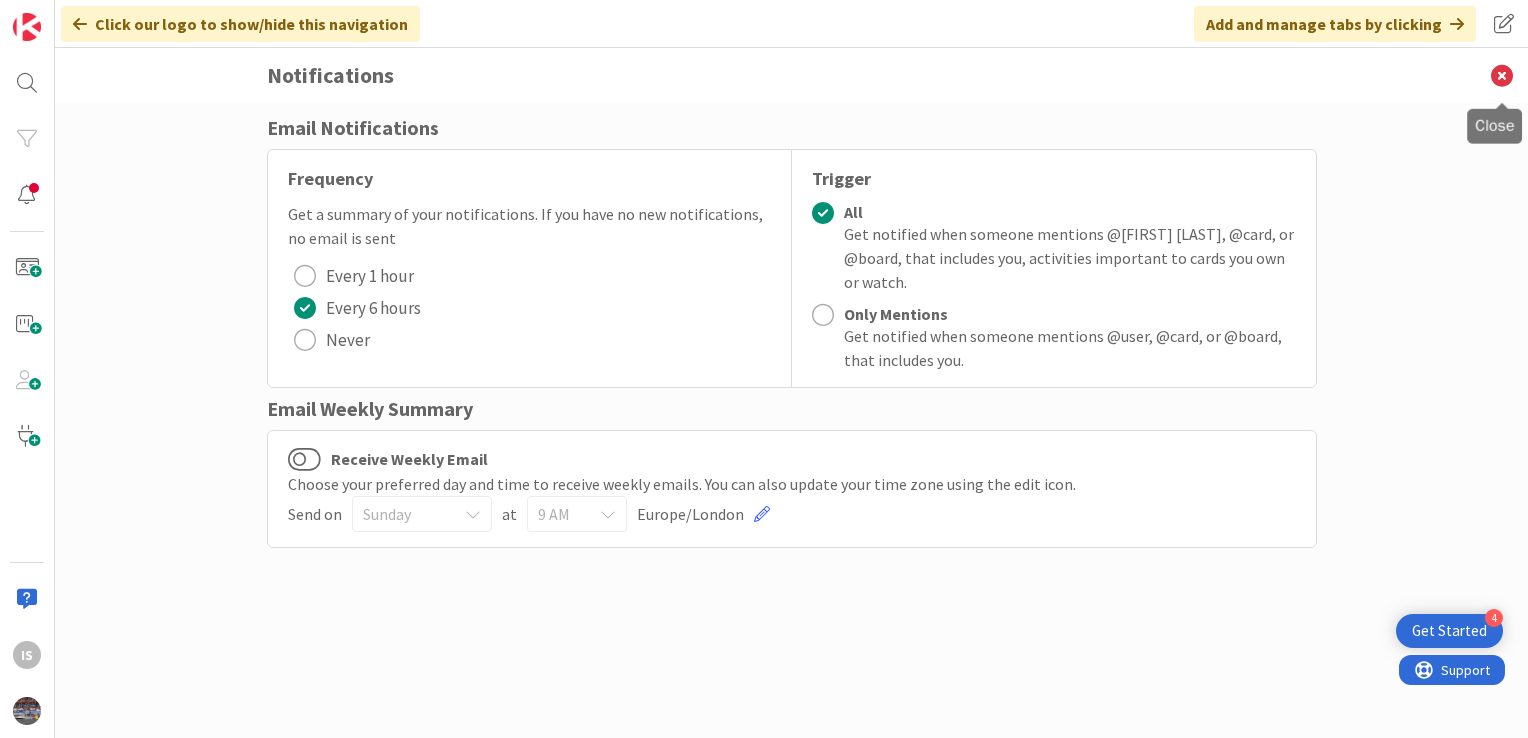 scroll, scrollTop: 0, scrollLeft: 0, axis: both 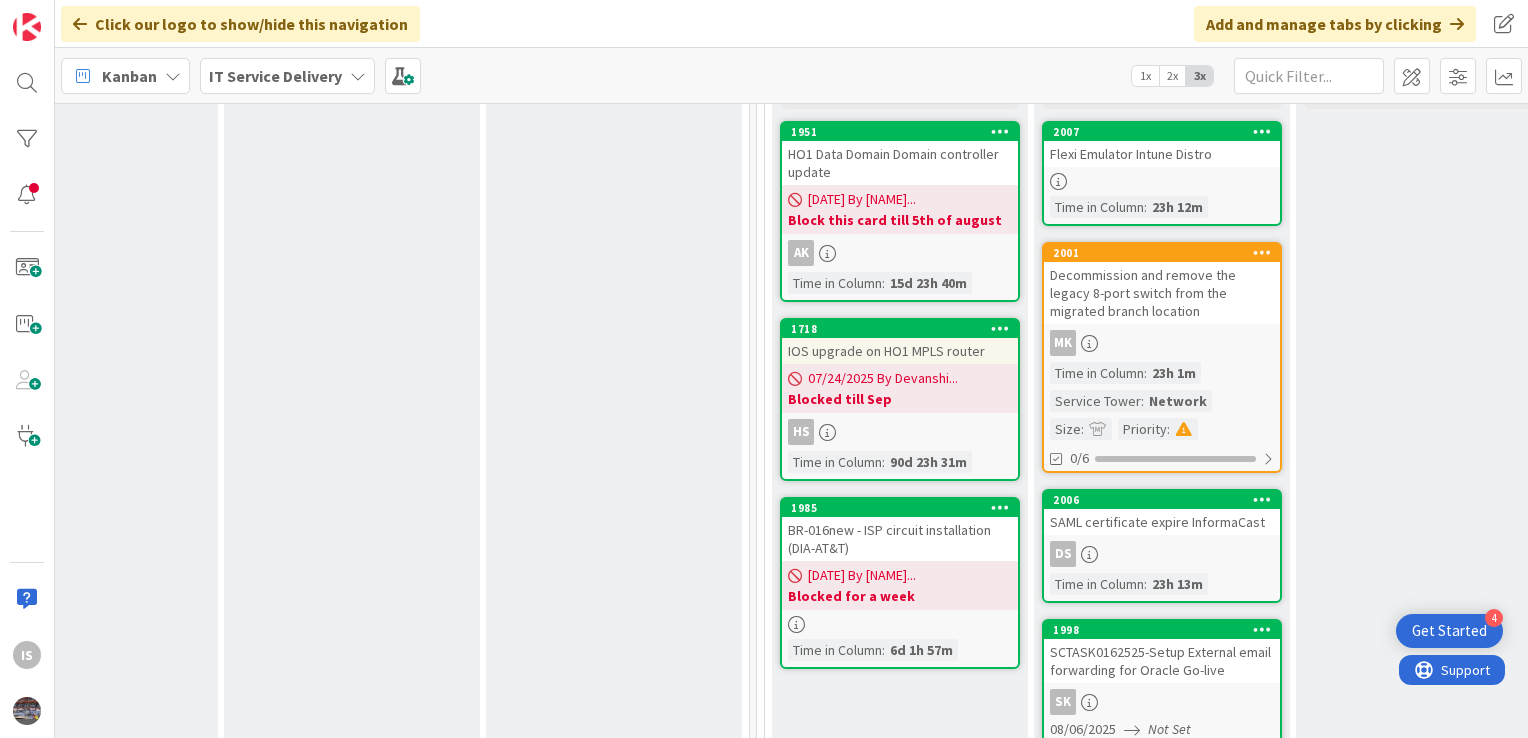 click on "Flexi Emulator Intune Distro" at bounding box center (1162, 154) 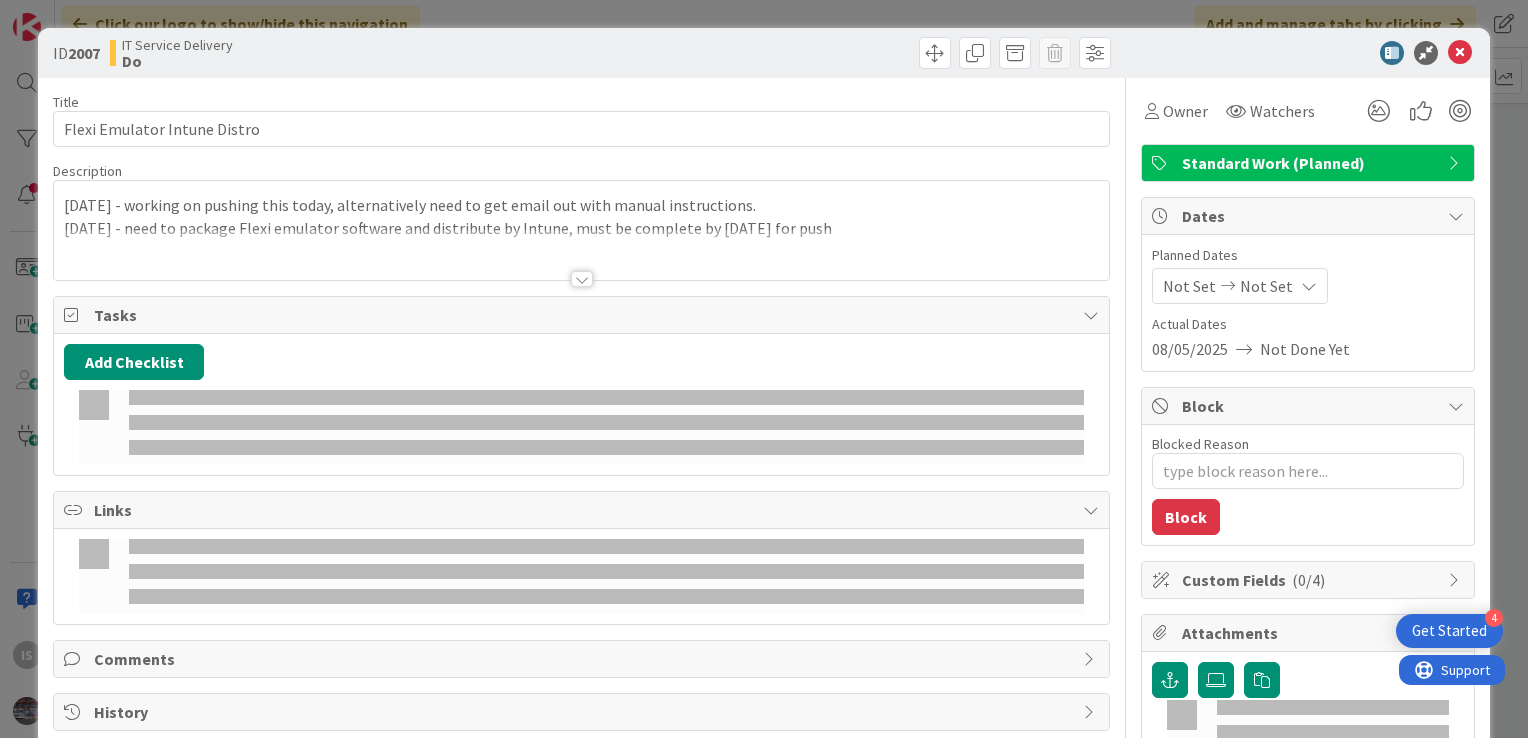scroll, scrollTop: 0, scrollLeft: 0, axis: both 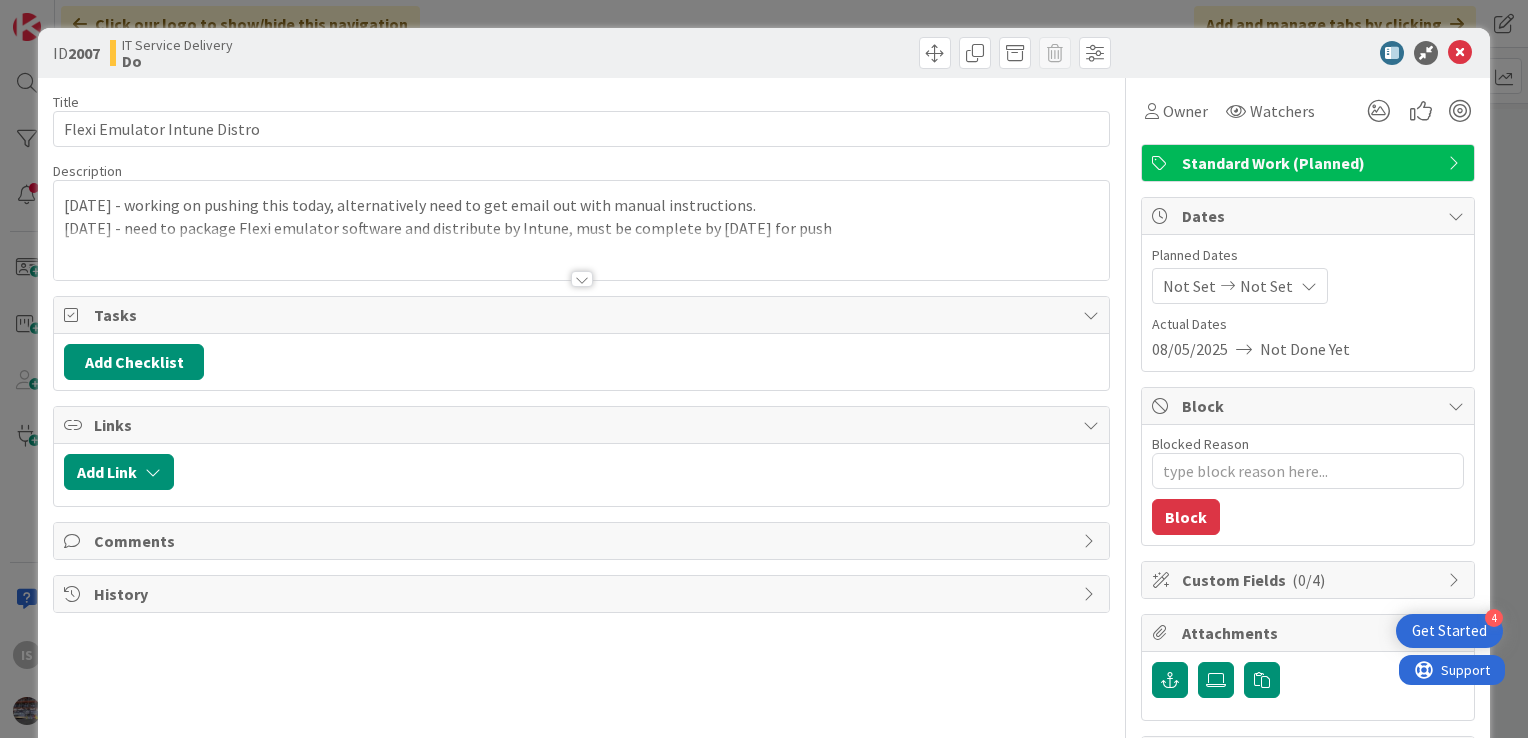 type on "x" 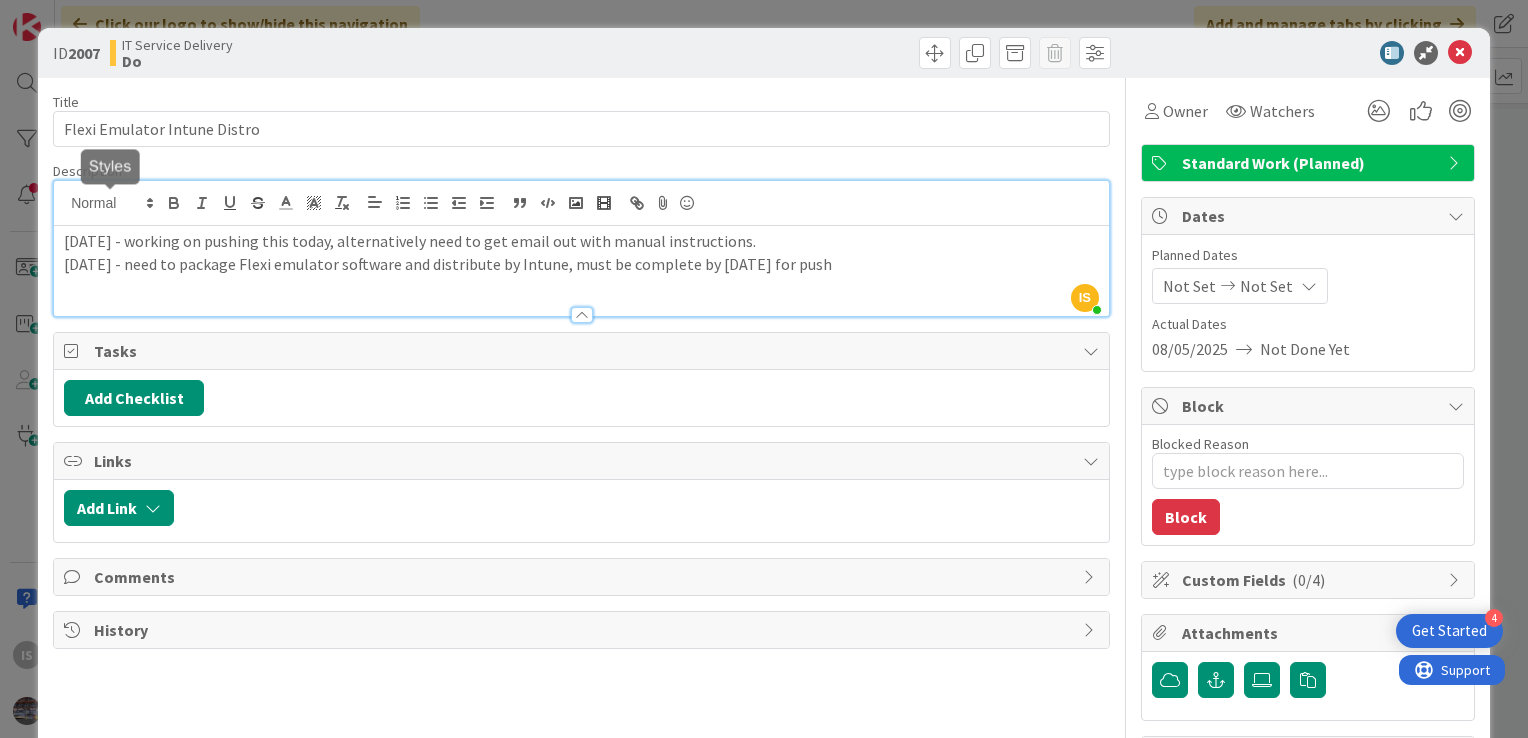 click on "IS   Ilayaraja s joined  2 m ago [DATE] - working on pushing this today, alternatively need to get email out with manual instructions. [DATE] - need to package Flexi emulator software and distribute by Intune, must be complete by [DATE] for push" at bounding box center [581, 248] 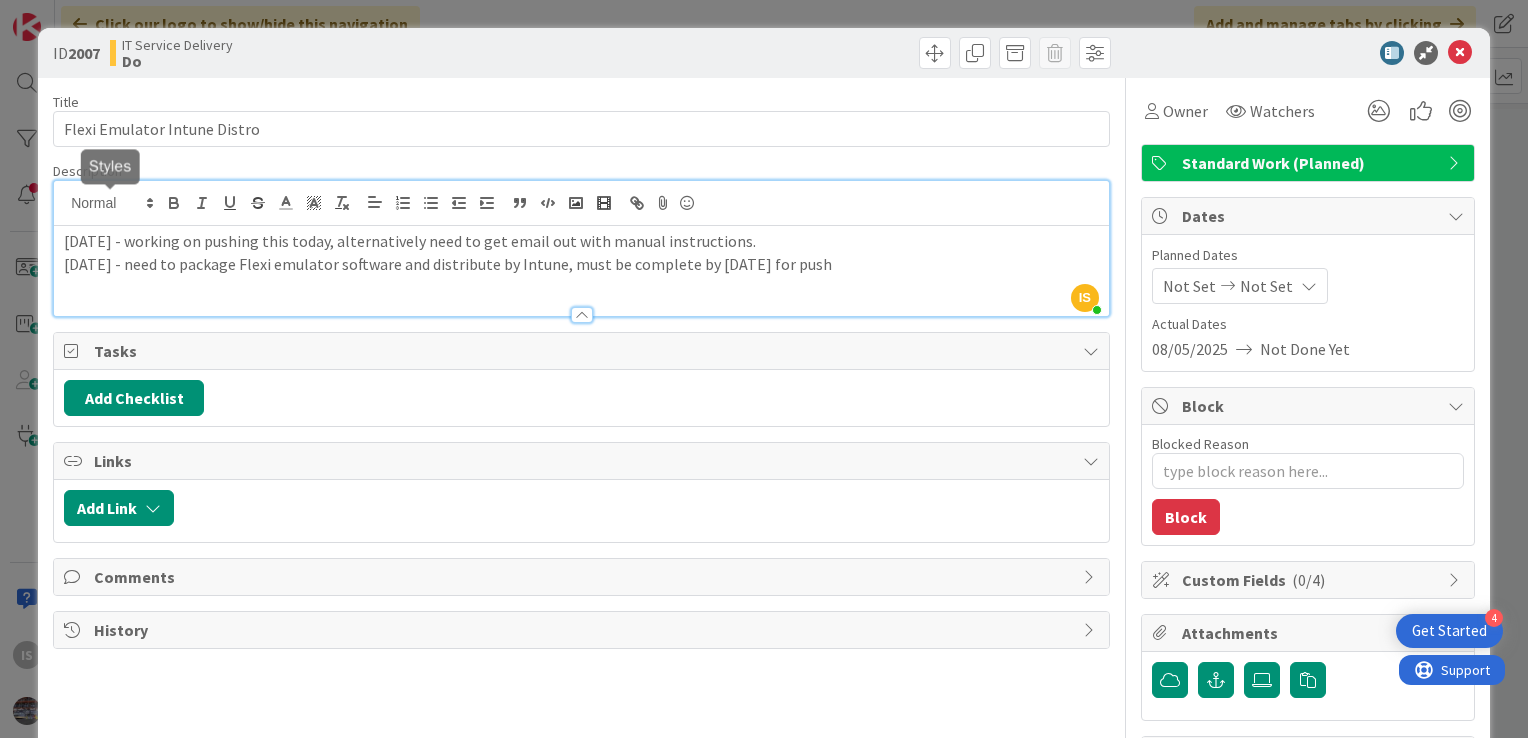 type 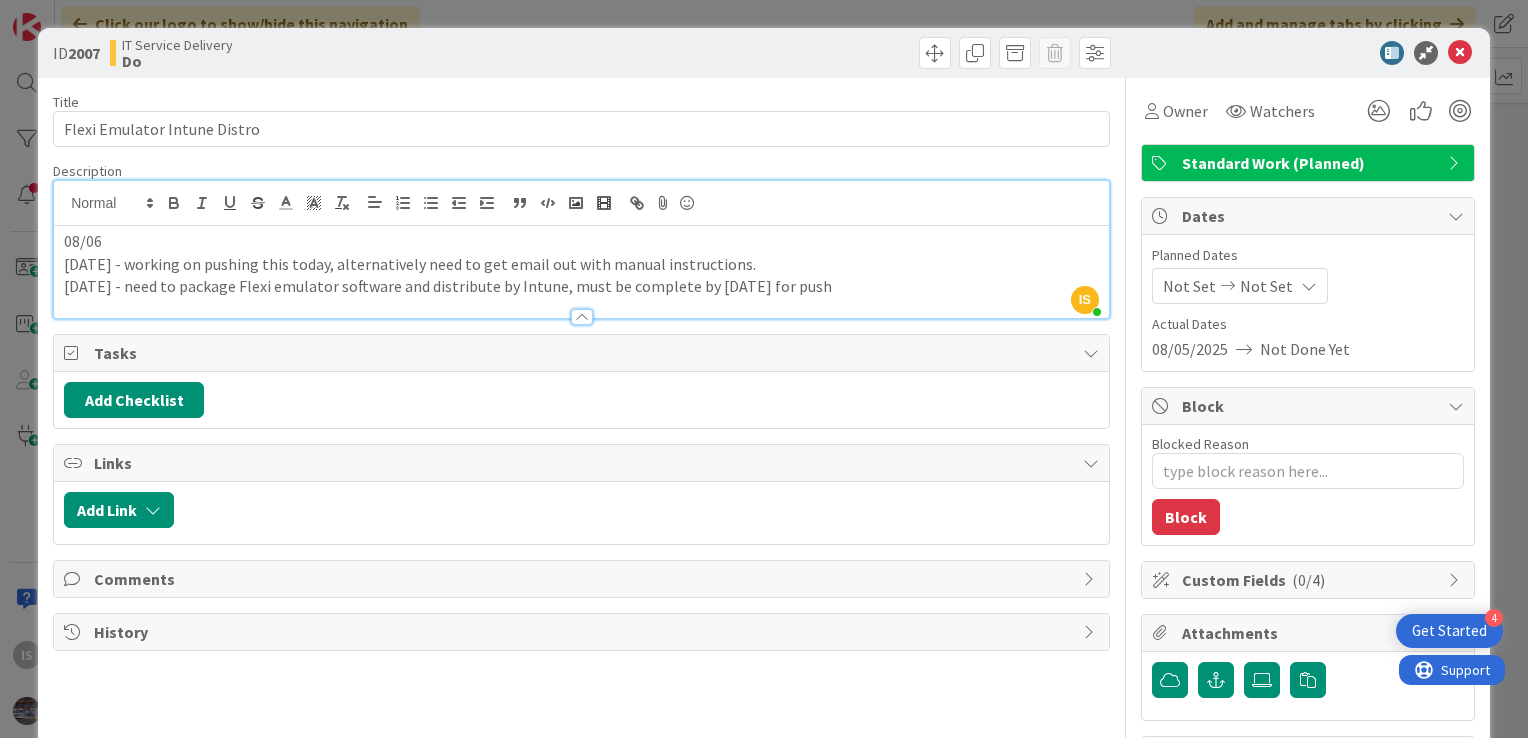 click on "08/06" at bounding box center (581, 241) 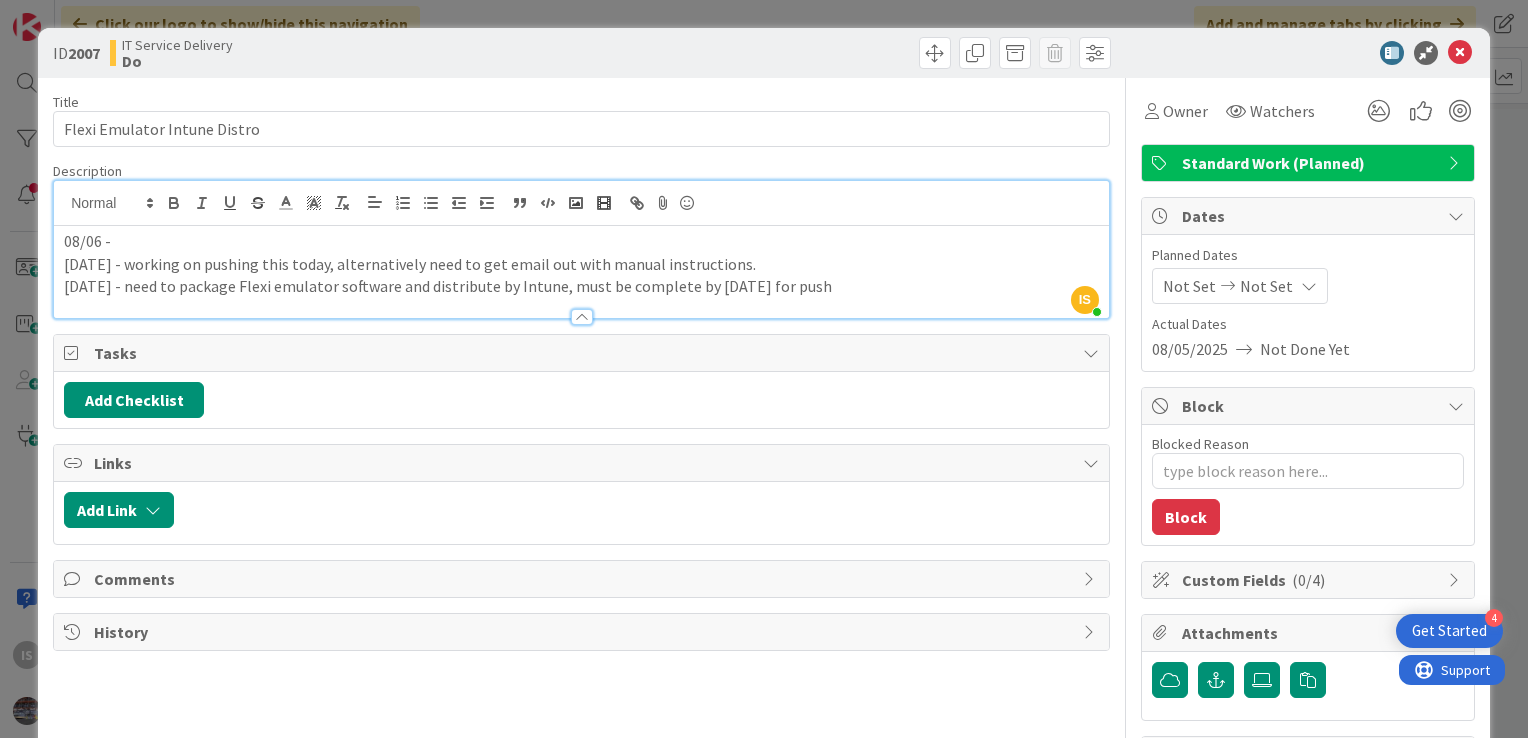 click on "08/06 -" at bounding box center (581, 241) 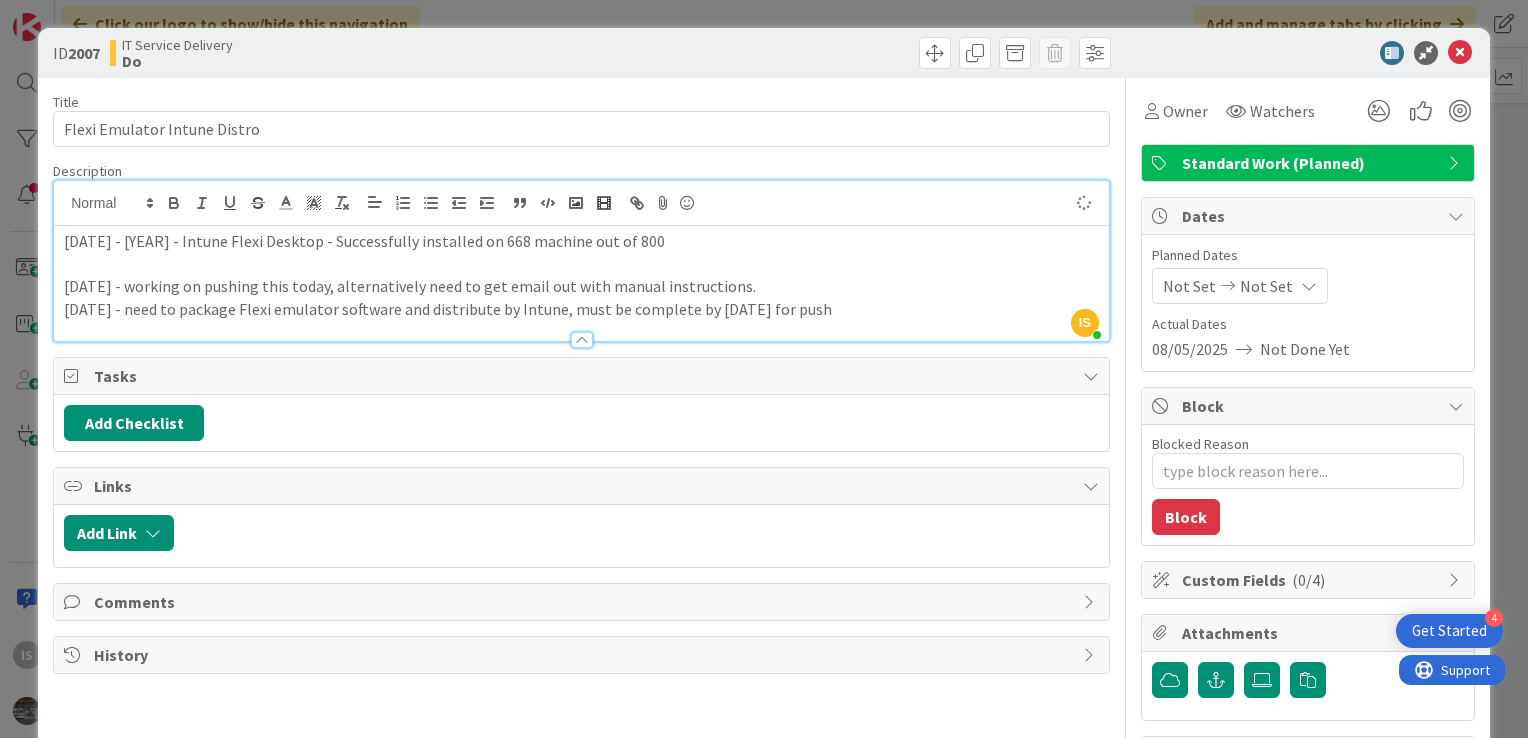 click on "[DATE] - working on pushing this today, alternatively need to get email out with manual instructions." at bounding box center [581, 286] 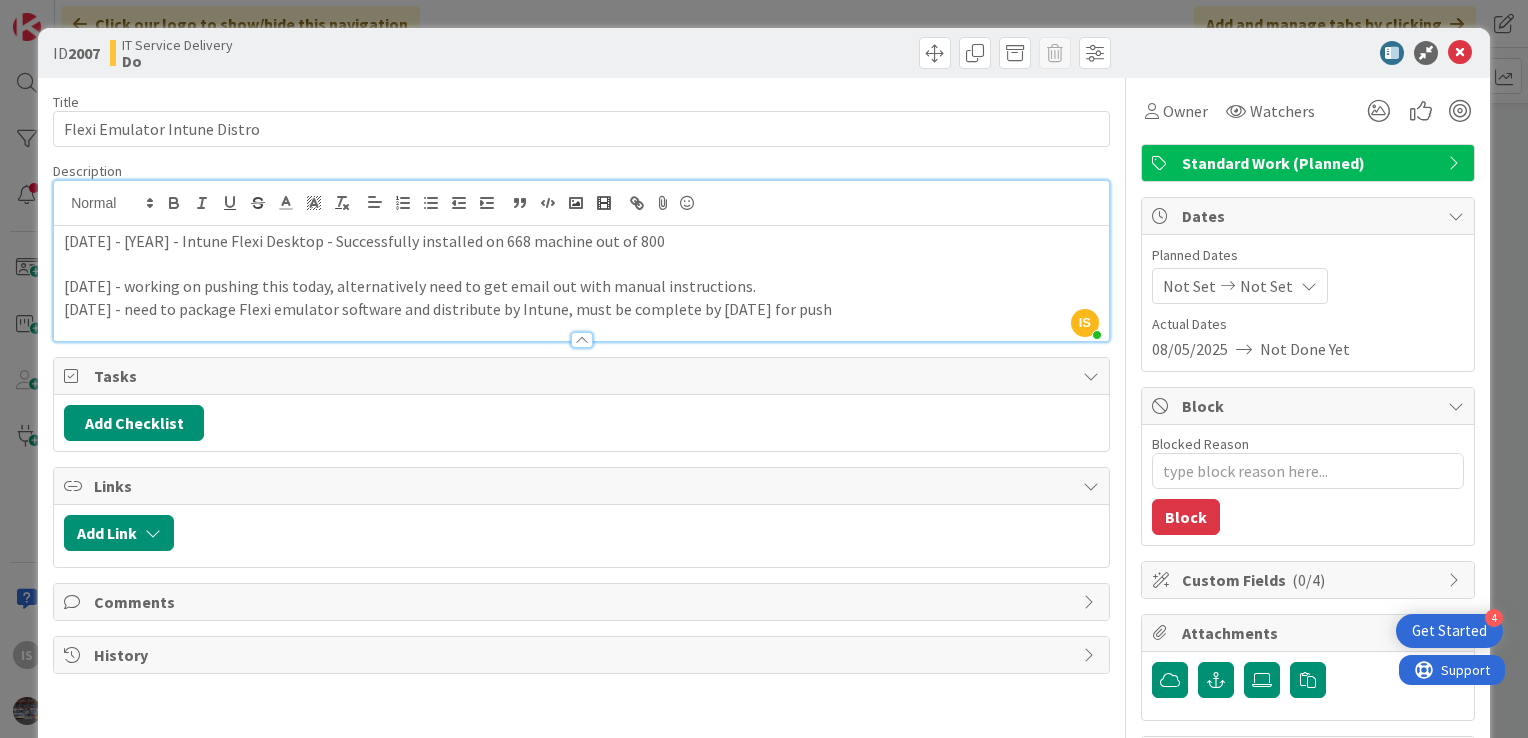 click at bounding box center (581, 264) 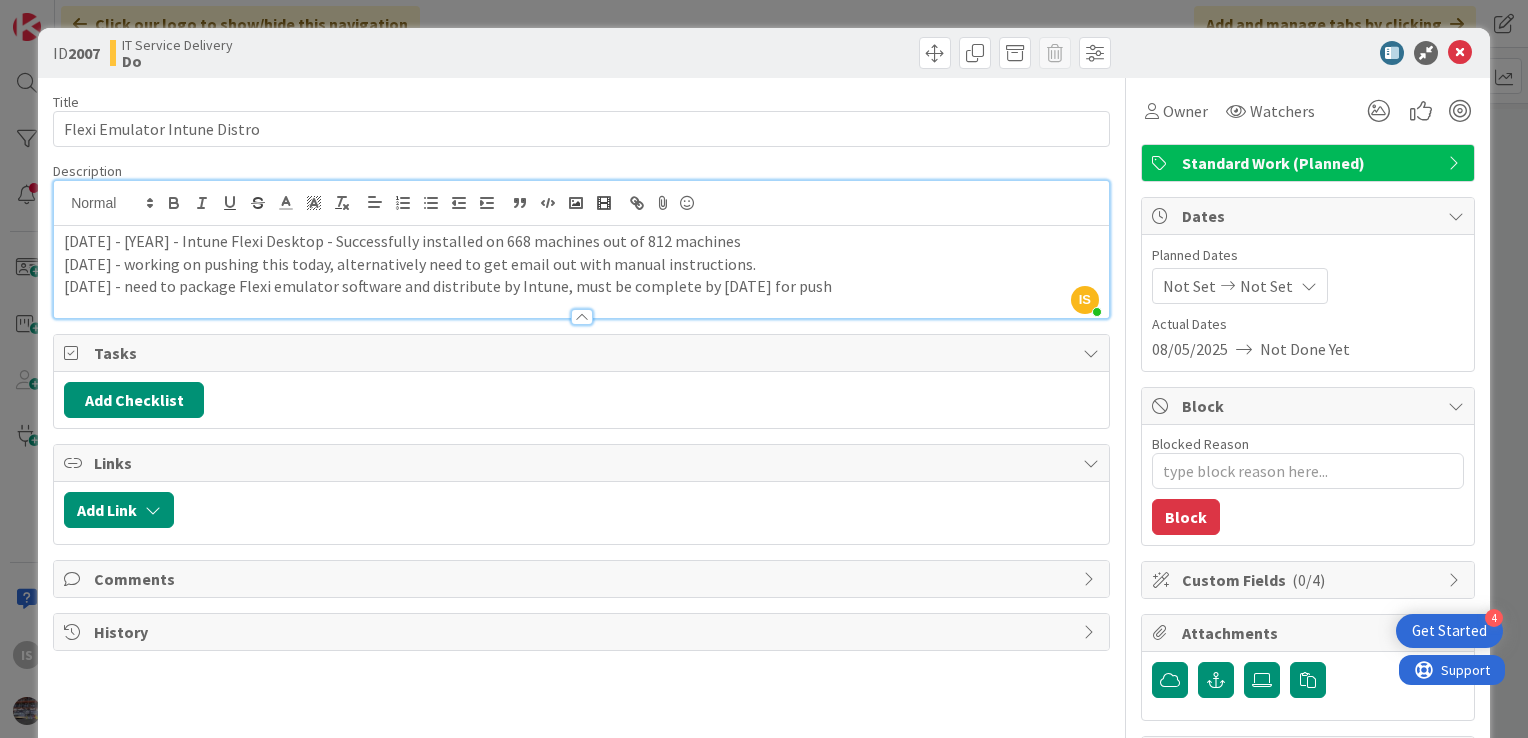 click on "[DATE] - [YEAR] - Intune Flexi Desktop - Successfully installed on 668 machines out of 812 machines" at bounding box center (581, 241) 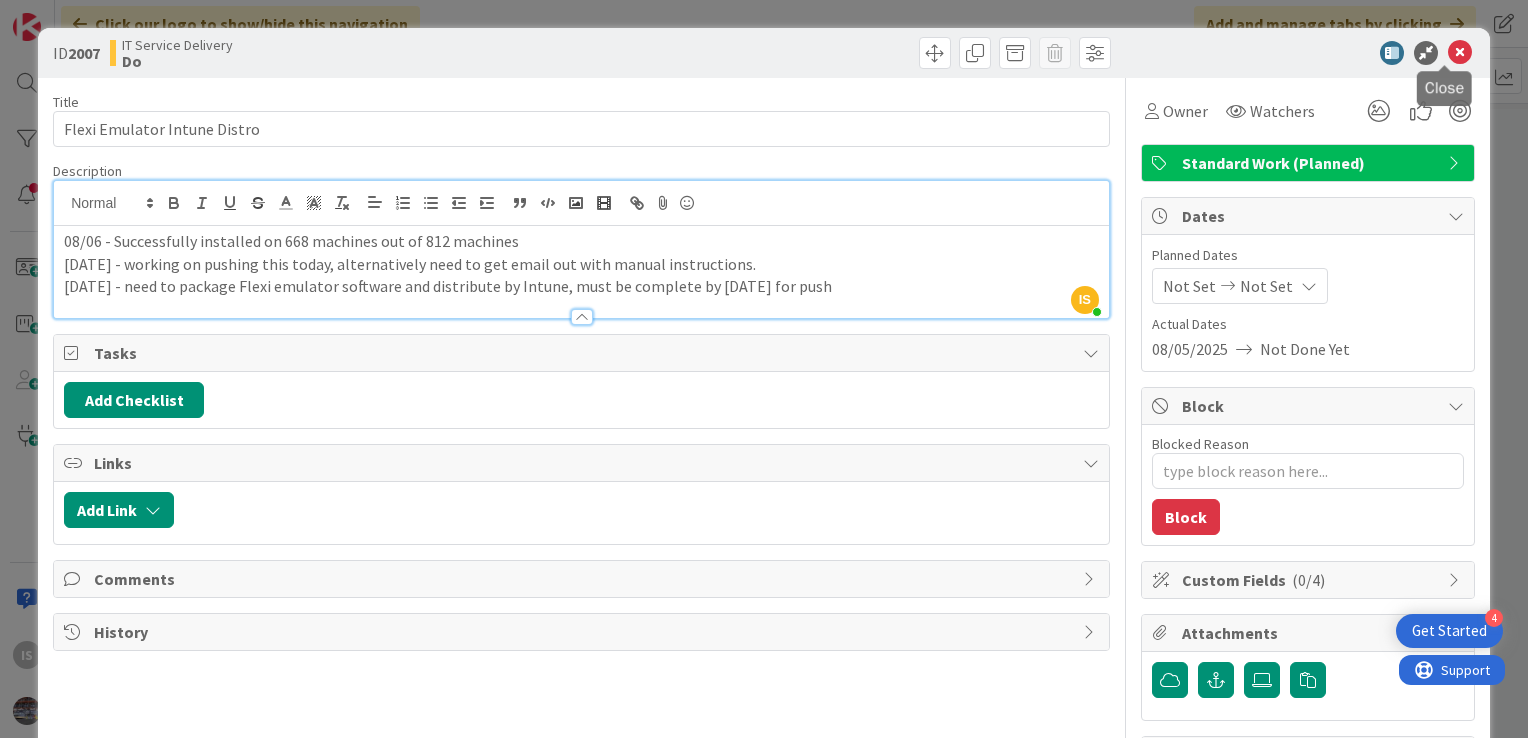 click at bounding box center (1460, 53) 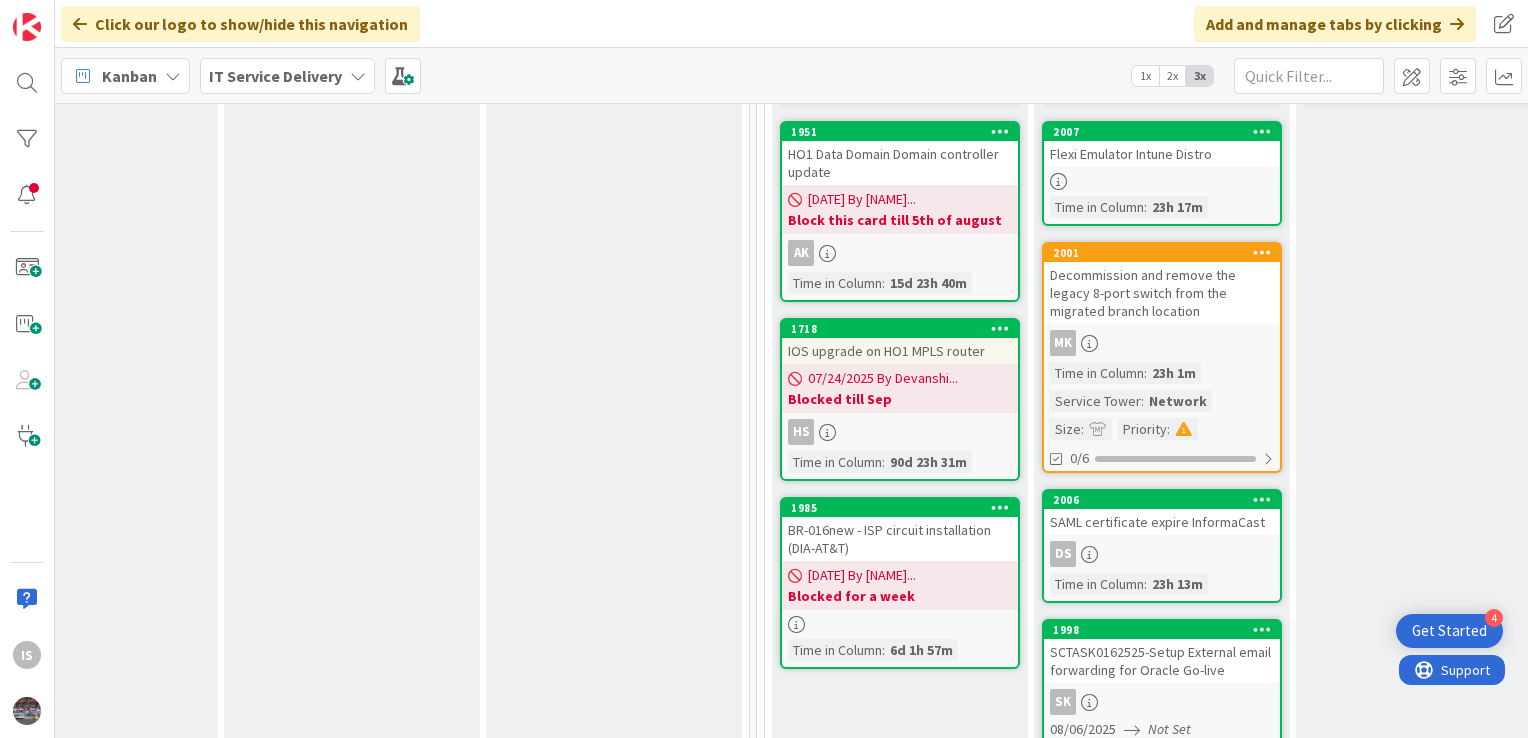 scroll, scrollTop: 0, scrollLeft: 0, axis: both 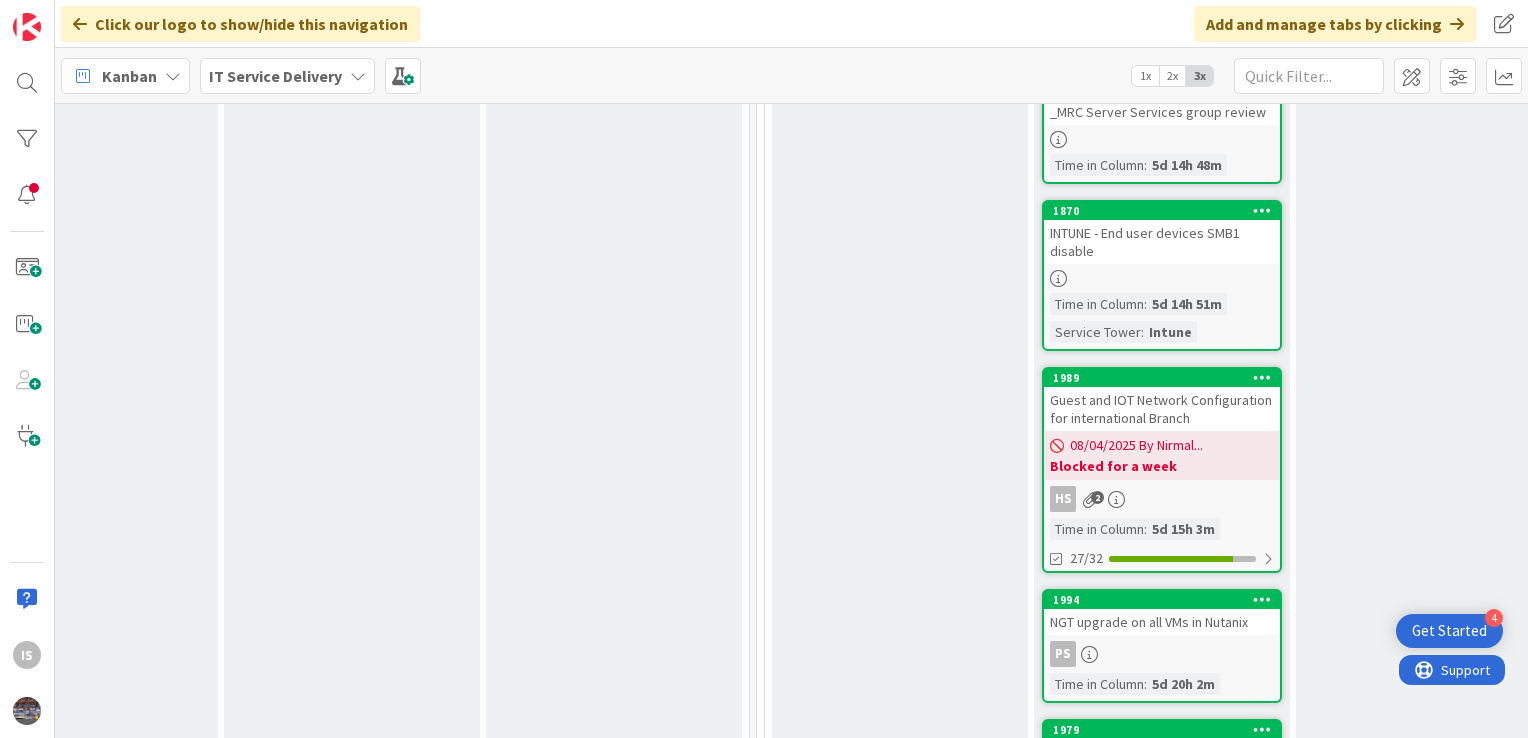 click on "INTUNE - End user devices SMB1 disable" at bounding box center (1162, 242) 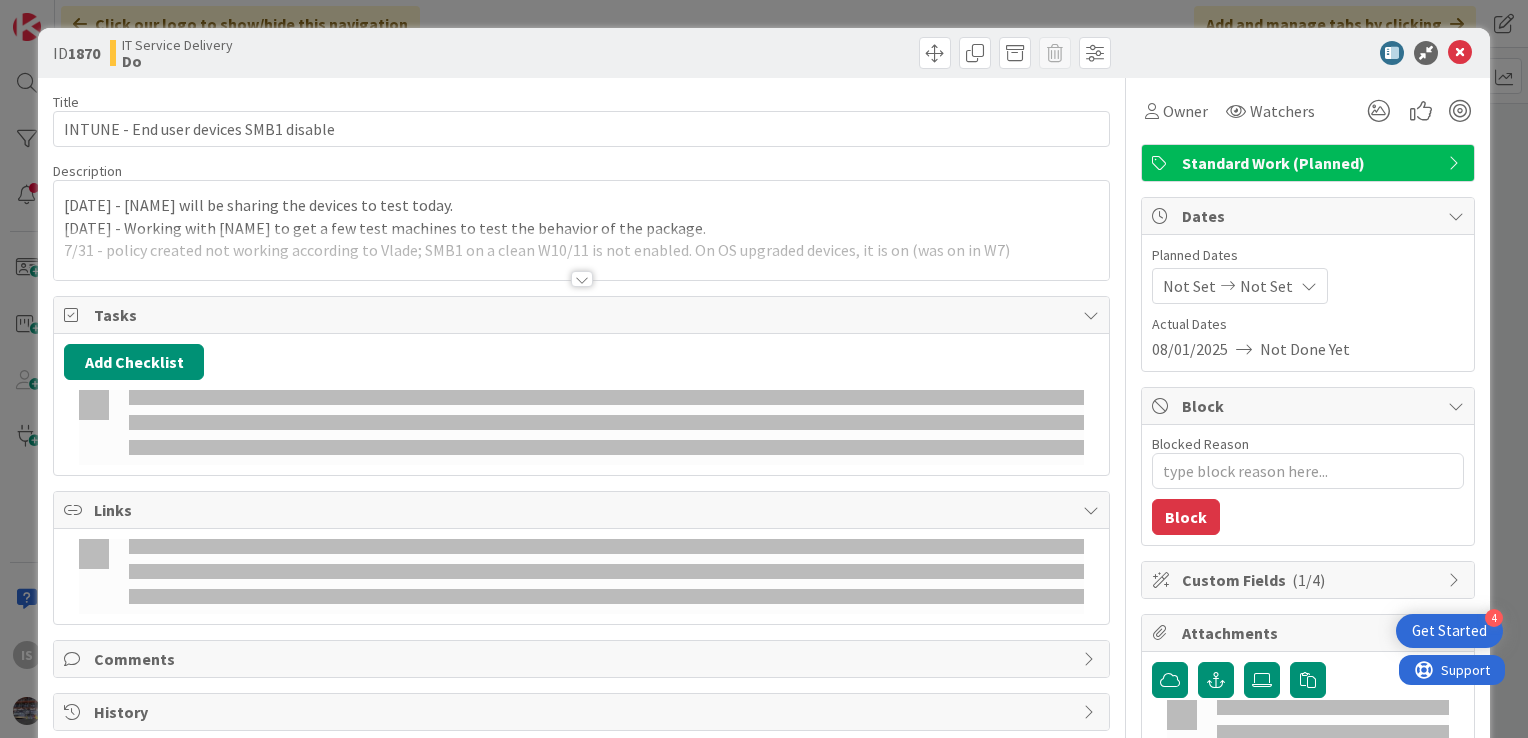 scroll, scrollTop: 0, scrollLeft: 0, axis: both 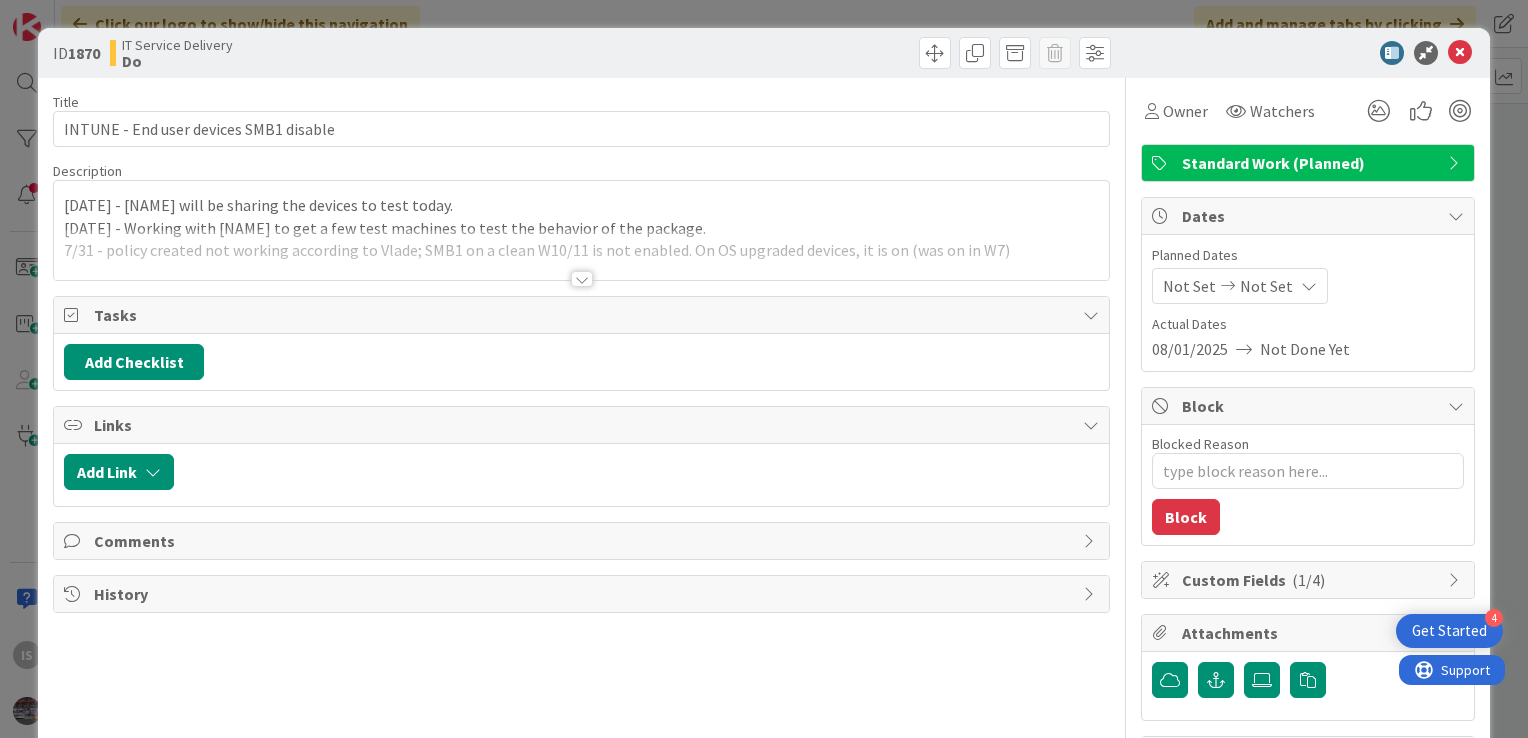 type on "x" 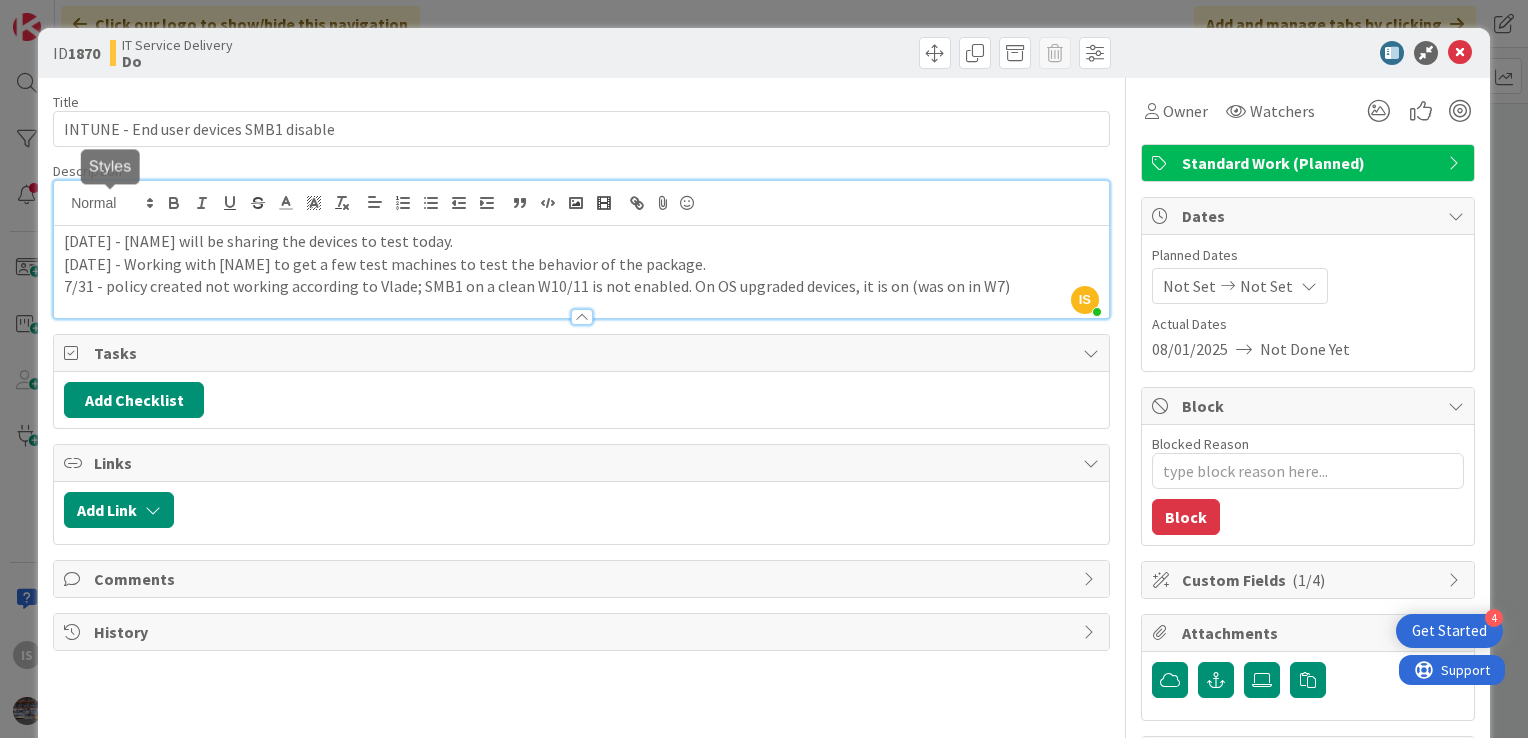 click on "IS   Ilayaraja s just joined [DATE] - [NAME] will be sharing the devices to test today. [DATE] - Working with [NAME] to get a few test machines to test the behavior of the package. [DATE] - policy created not working according to [NAME]; SMB1 on a clean W10/11 is not enabled. On OS upgraded devices, it is on (was on in W7)" at bounding box center (581, 249) 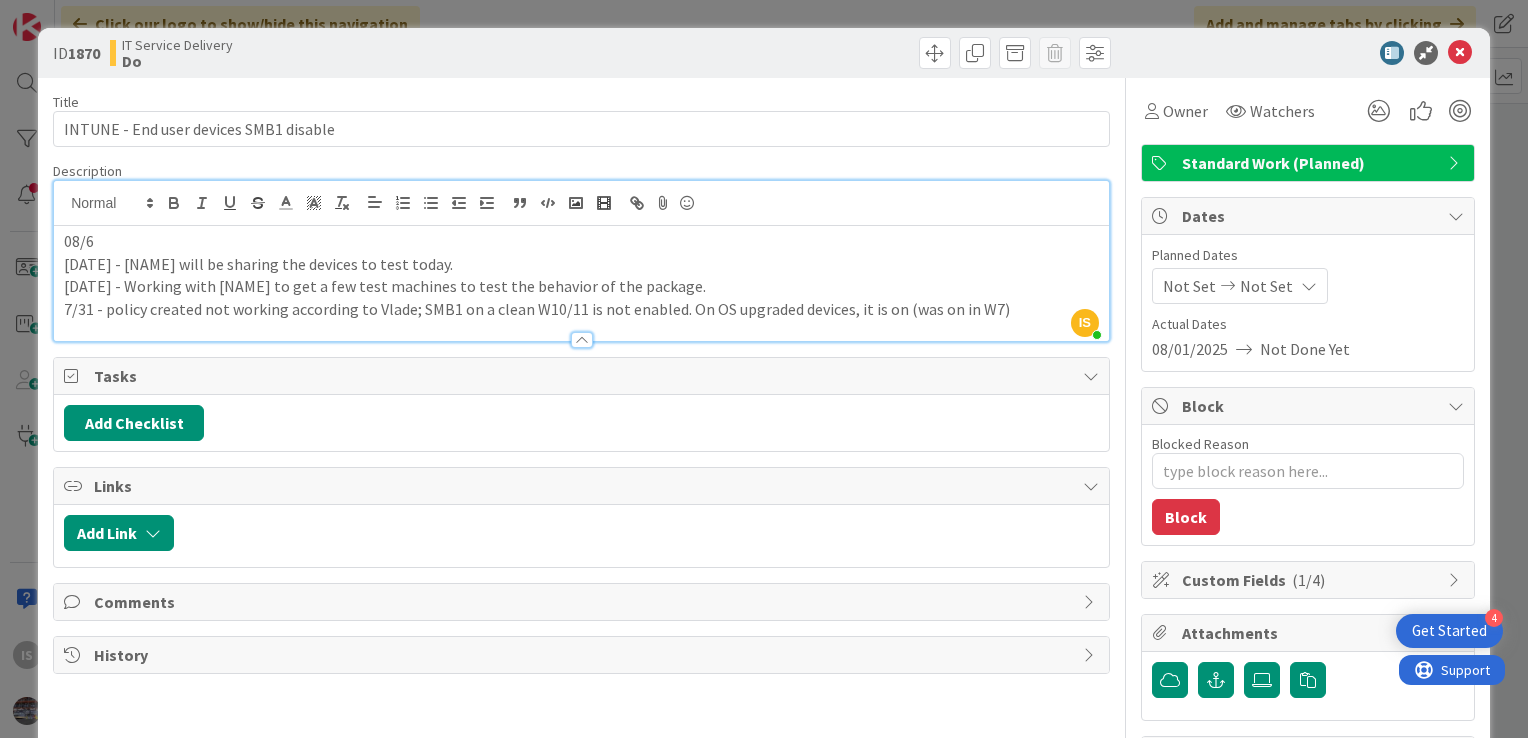 click on "08/6" at bounding box center (581, 241) 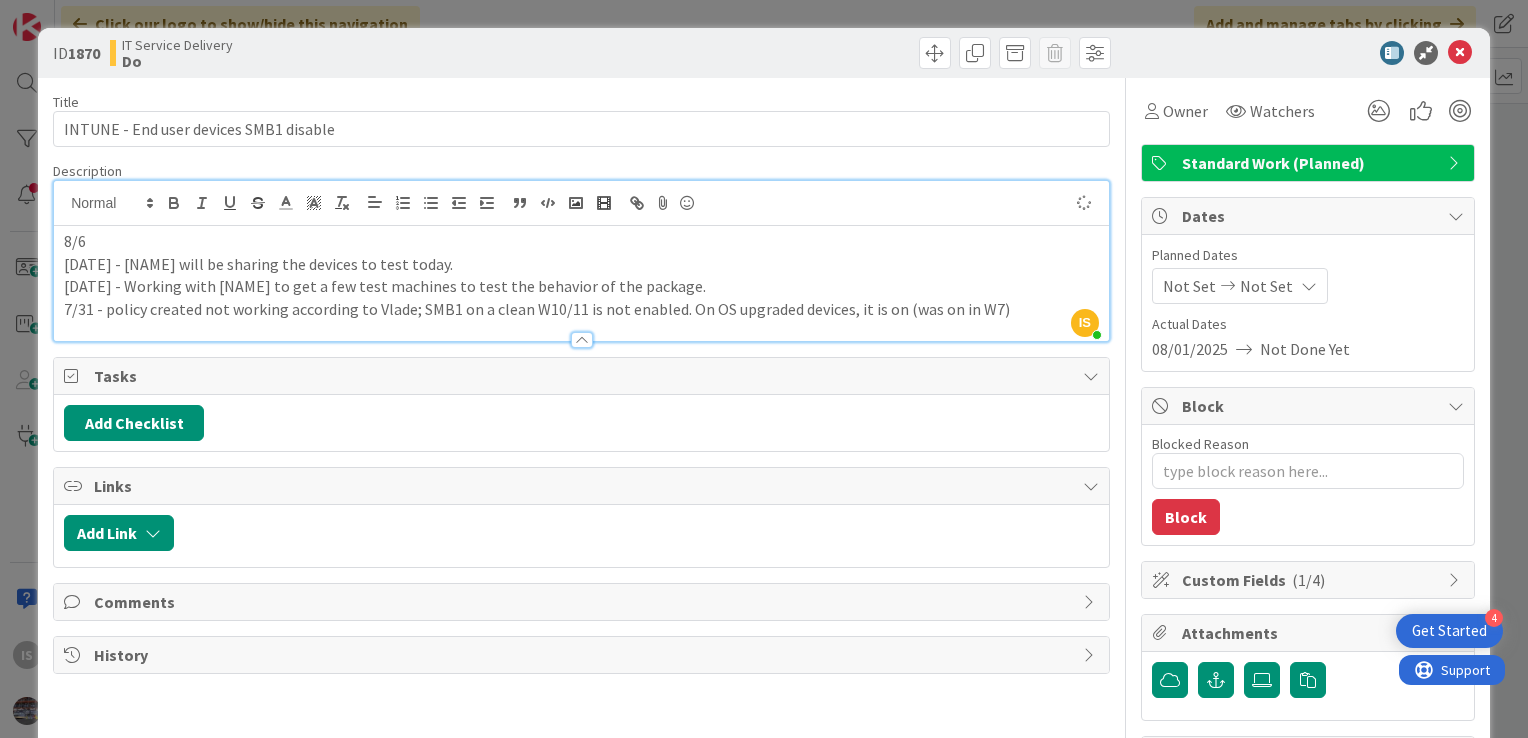 click on "8/6" at bounding box center (581, 241) 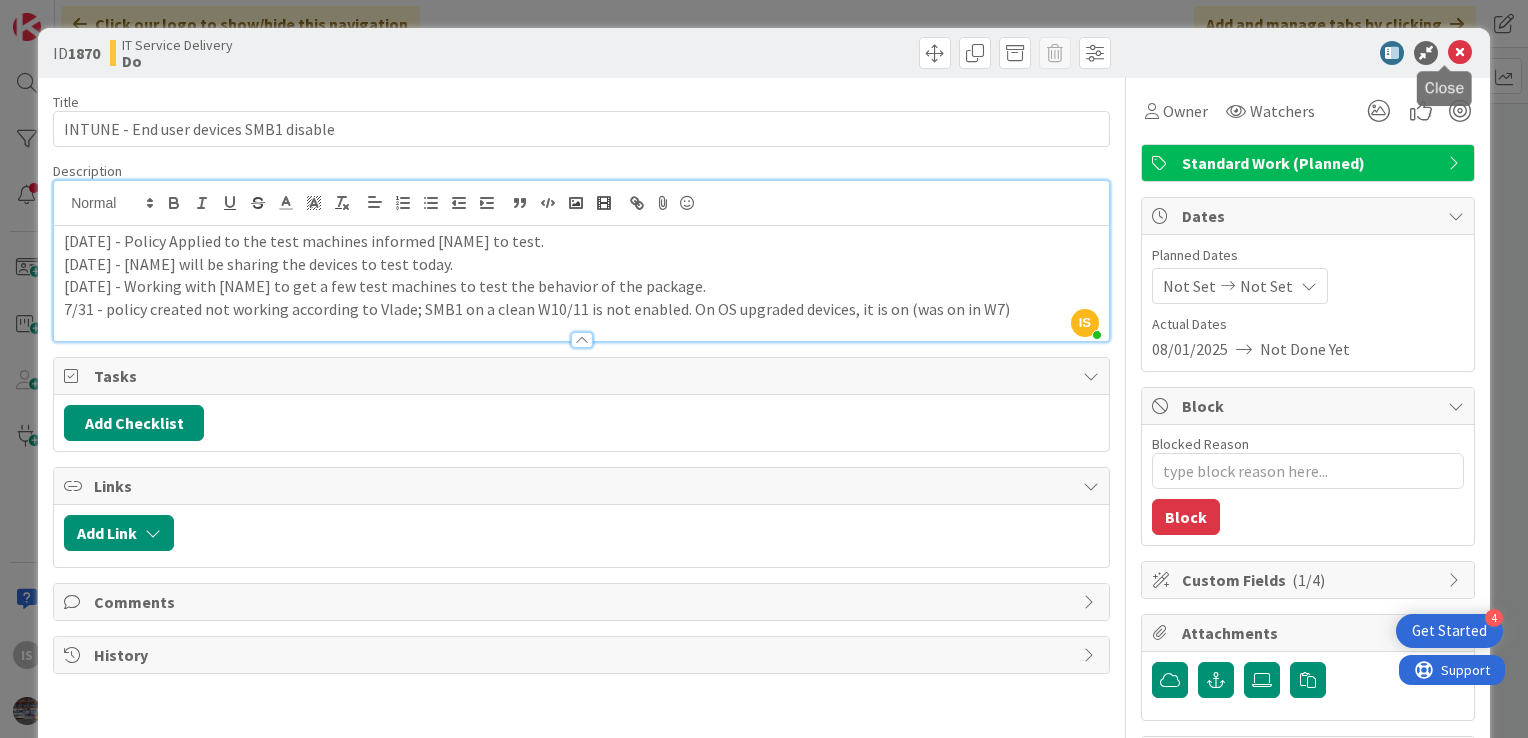 click at bounding box center (1460, 53) 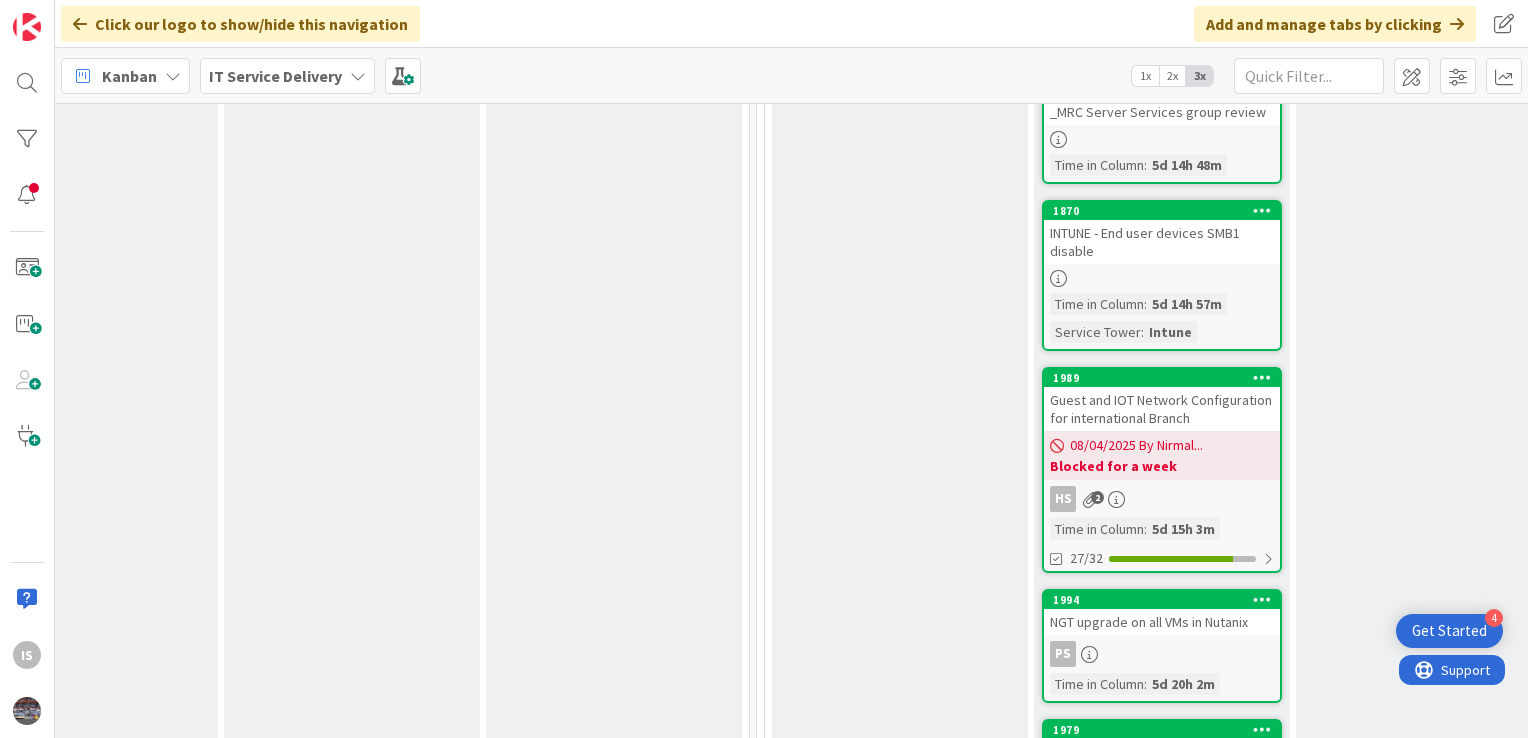 scroll, scrollTop: 0, scrollLeft: 0, axis: both 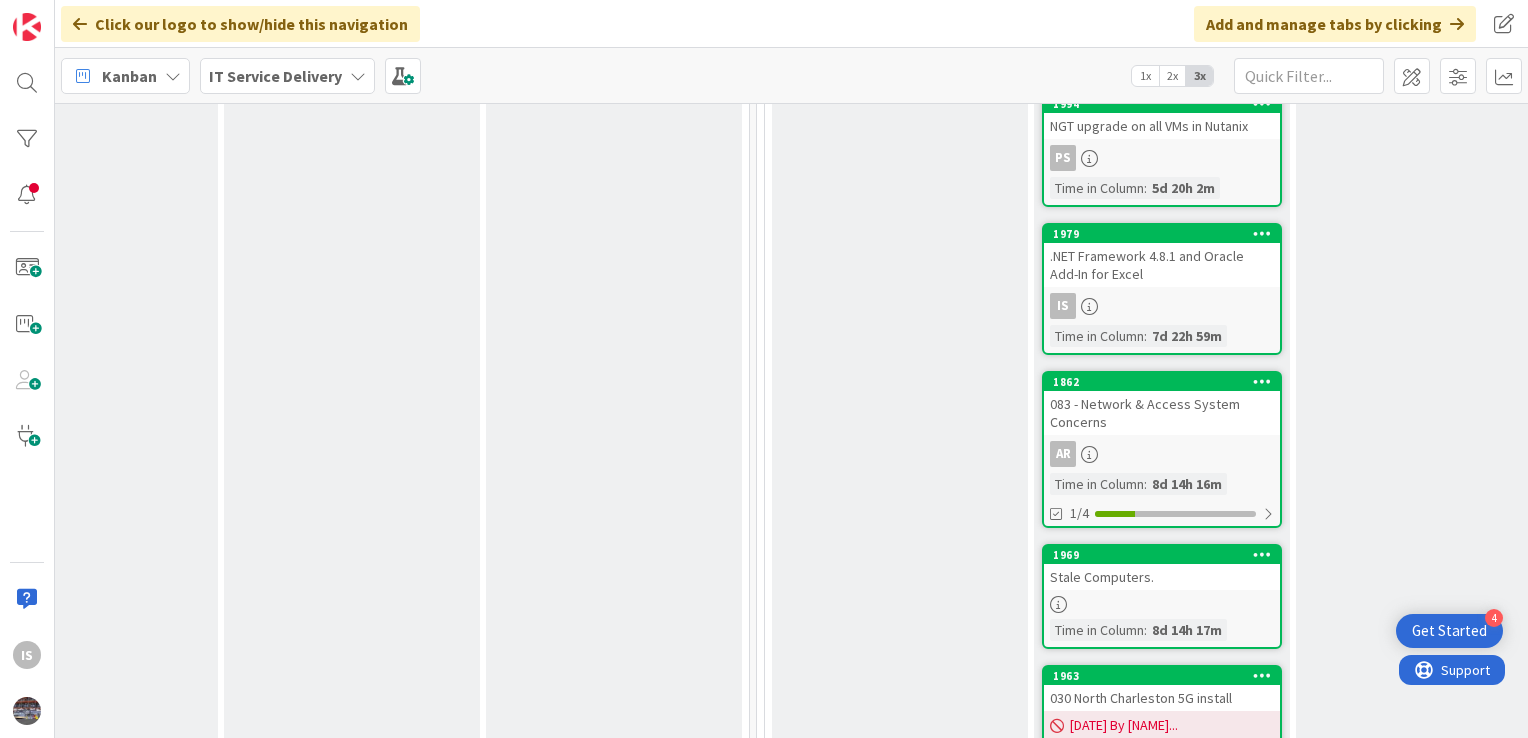 click on ".NET Framework 4.8.1 and Oracle Add-In for Excel" at bounding box center [1162, 265] 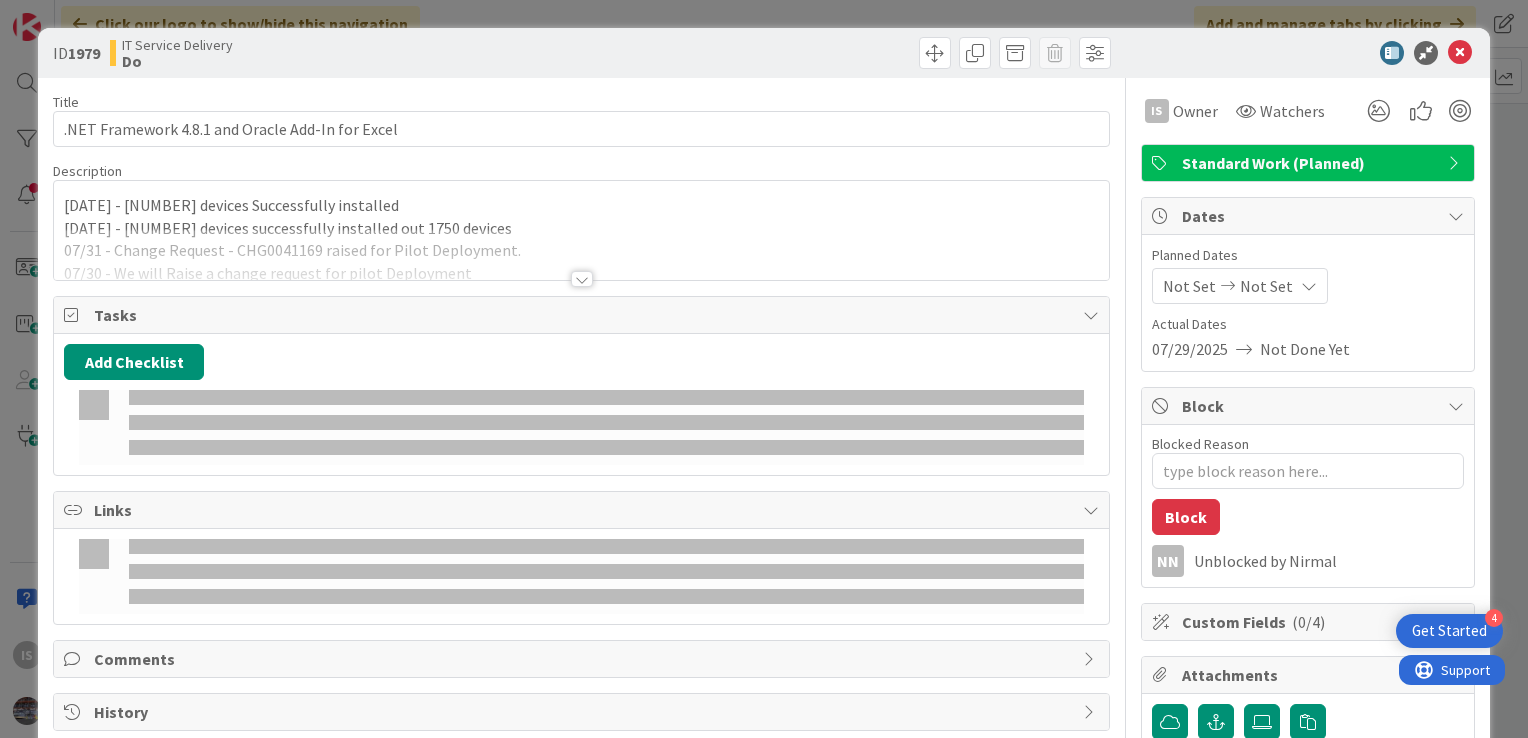 scroll, scrollTop: 0, scrollLeft: 0, axis: both 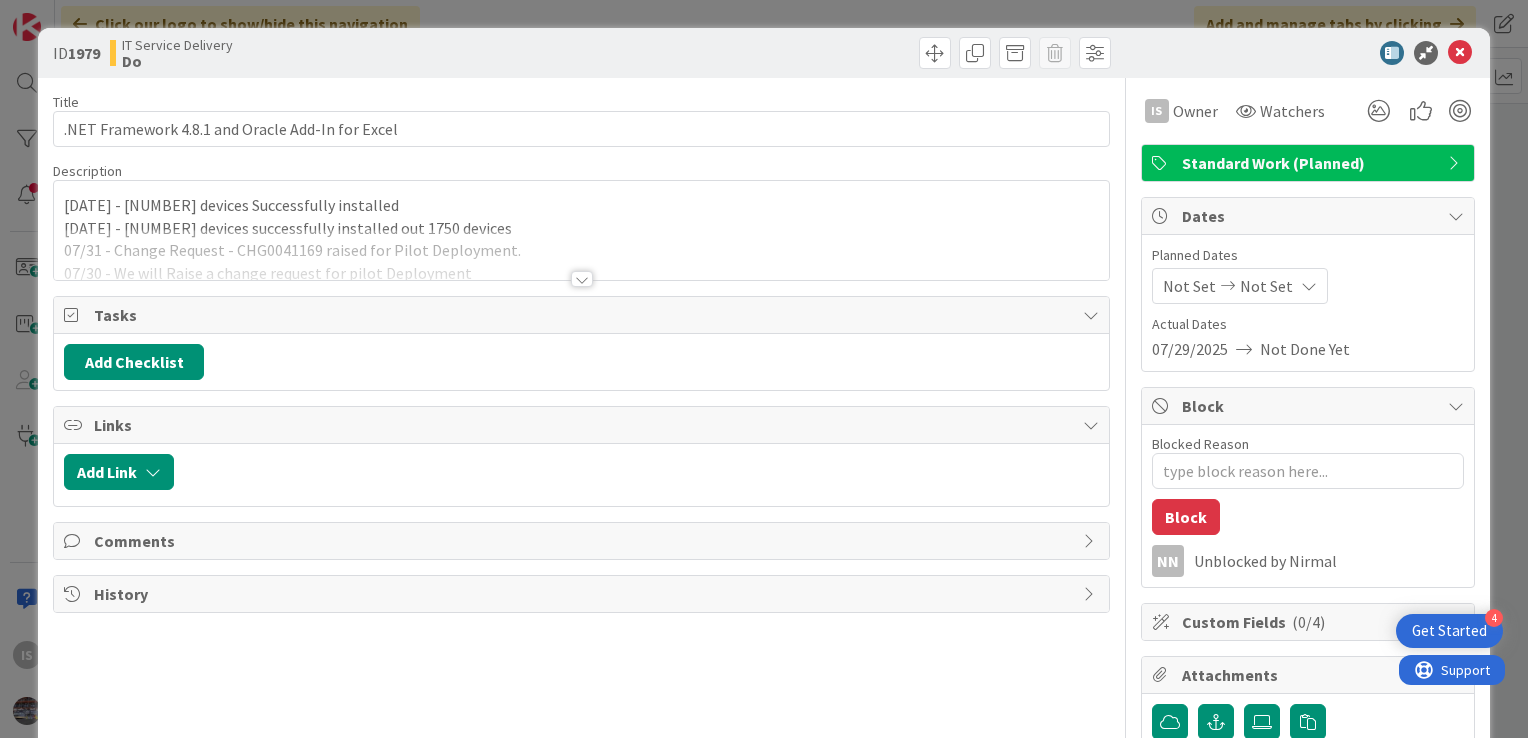 type on "x" 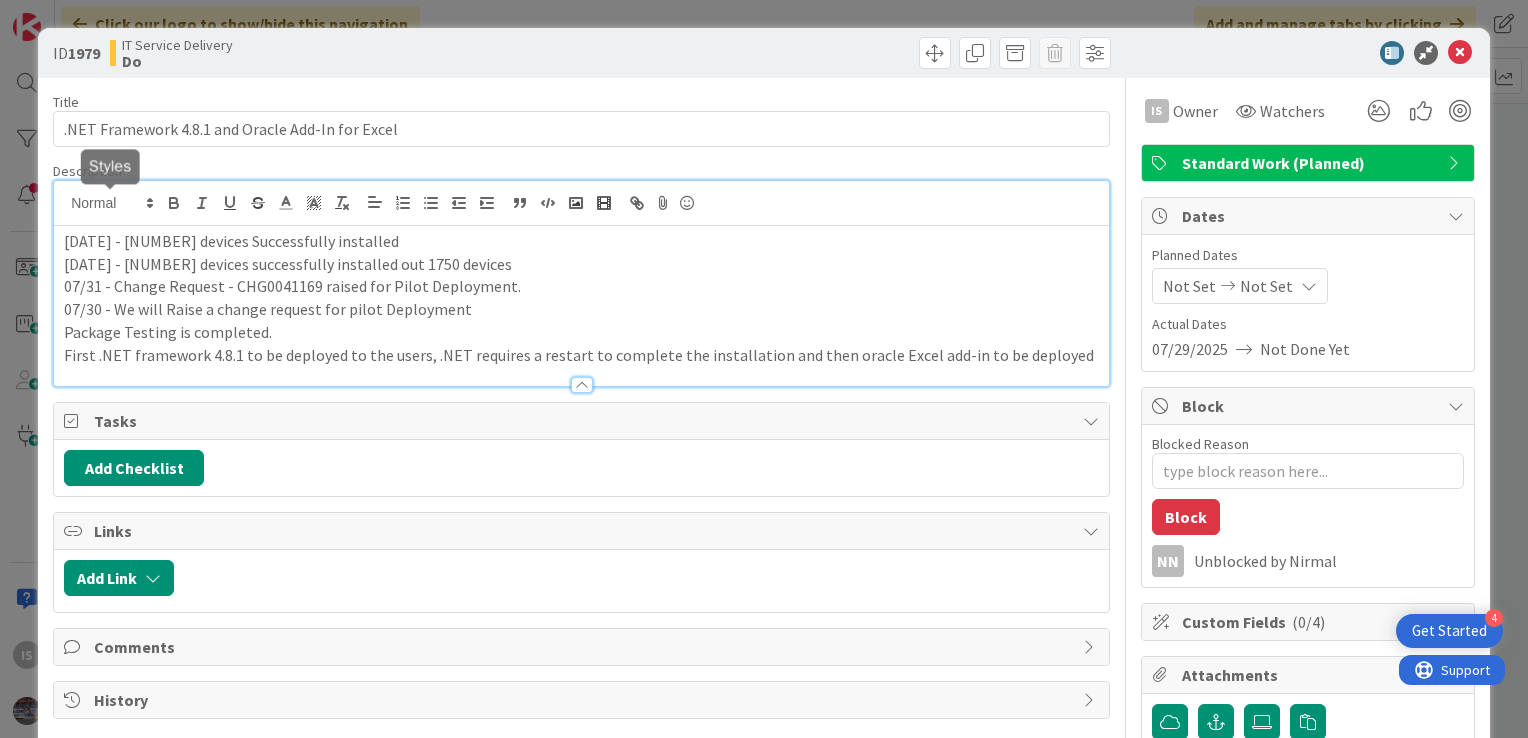 click on "[DATE] - [NUMBER] devices Successfully installed [DATE] - [NUMBER] devices successfully installed out 1750 devices [DATE] - Change Request - CHG0041169 raised for Pilot Deployment. [DATE] - We will Raise a change request for pilot Deployment Package Testing is completed. First .NET framework 4.8.1 to be deployed to the users, .NET requires a restart to complete the installation and then oracle Excel add-in to be deployed" at bounding box center (581, 283) 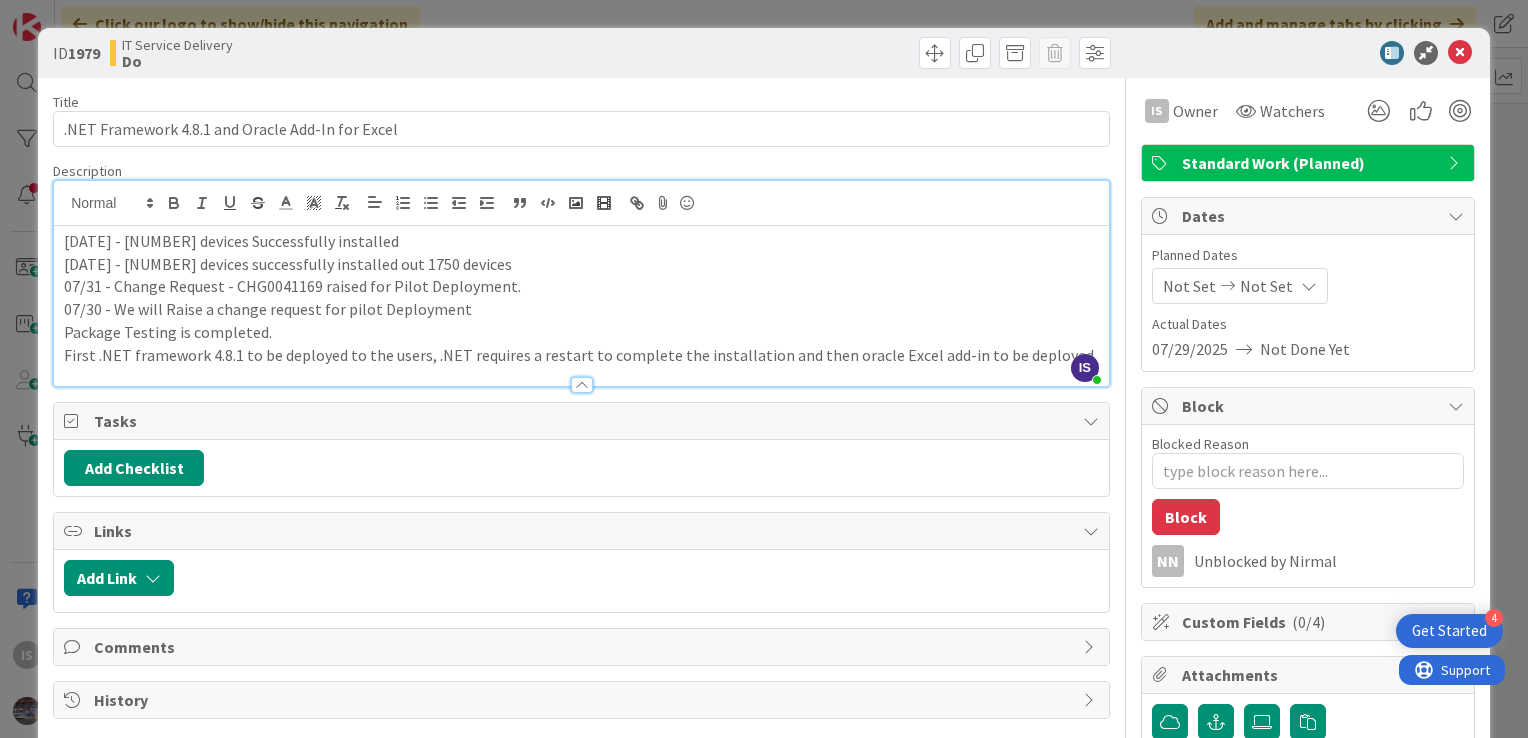 click on "[DATE] - [NUMBER] devices Successfully installed [DATE] - [NUMBER] devices successfully installed out 1750 devices [DATE] - Change Request - CHG0041169 raised for Pilot Deployment. [DATE] - We will Raise a change request for pilot Deployment Package Testing is completed. First .NET framework 4.8.1 to be deployed to the users, .NET requires a restart to complete the installation and then oracle Excel add-in to be deployed" at bounding box center (581, 306) 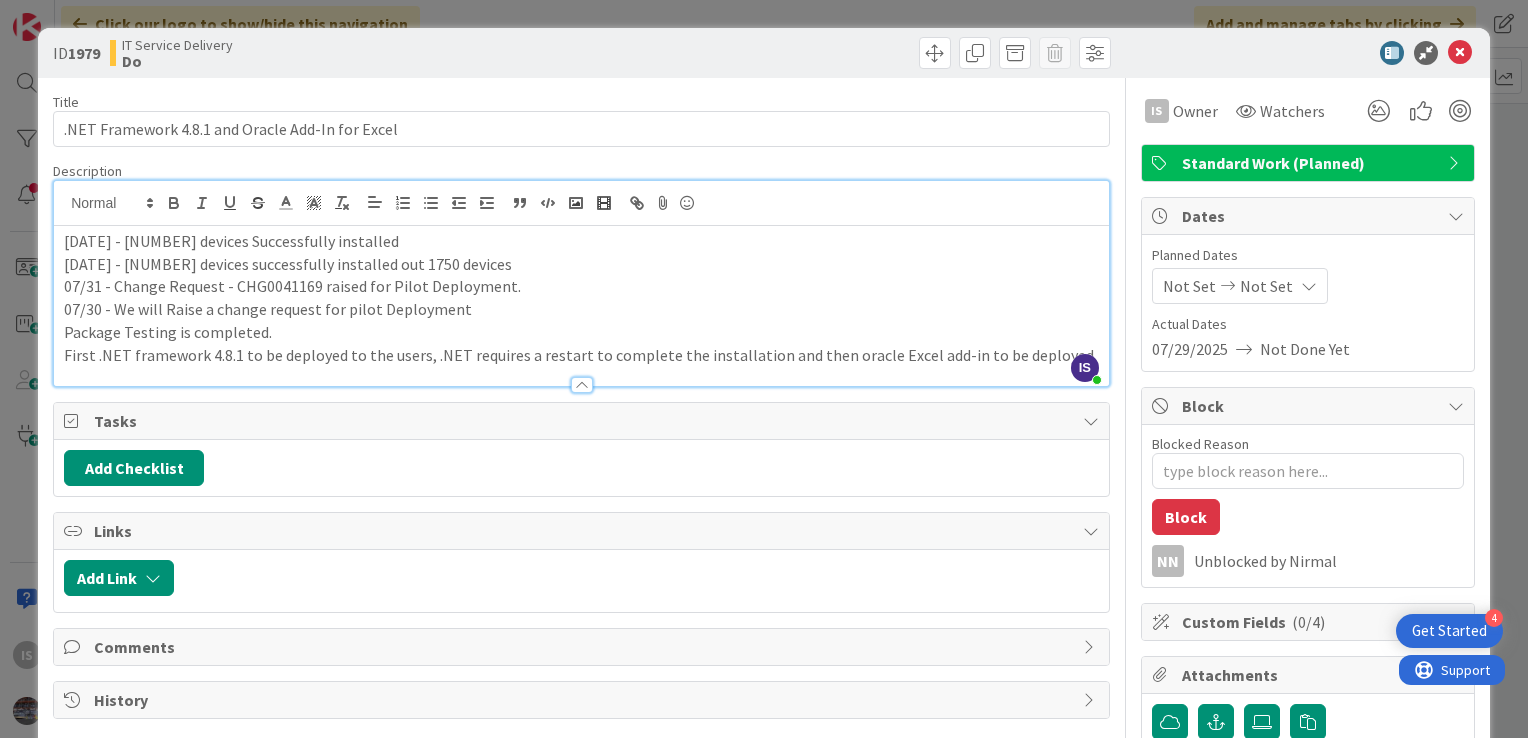 type 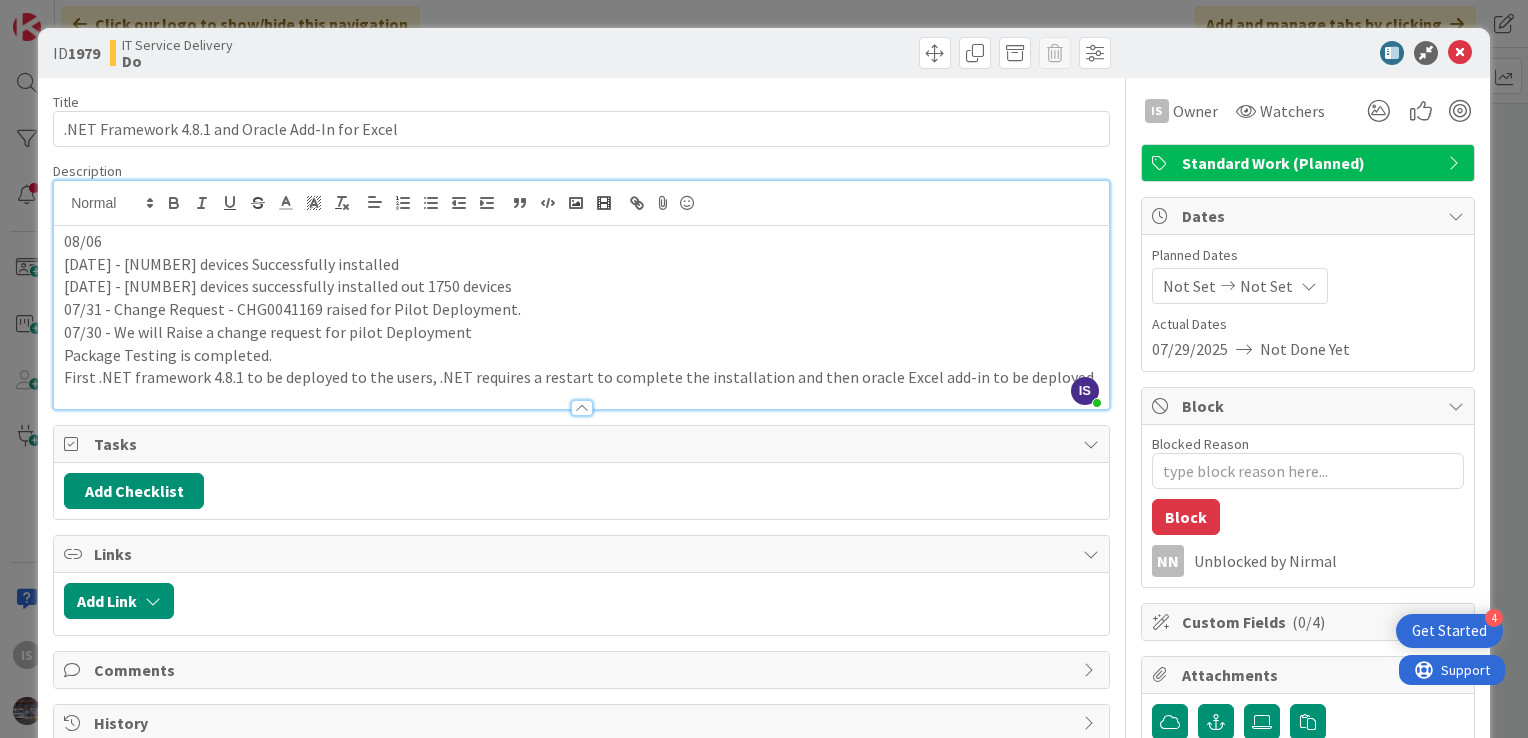 click on "08/06" at bounding box center (581, 241) 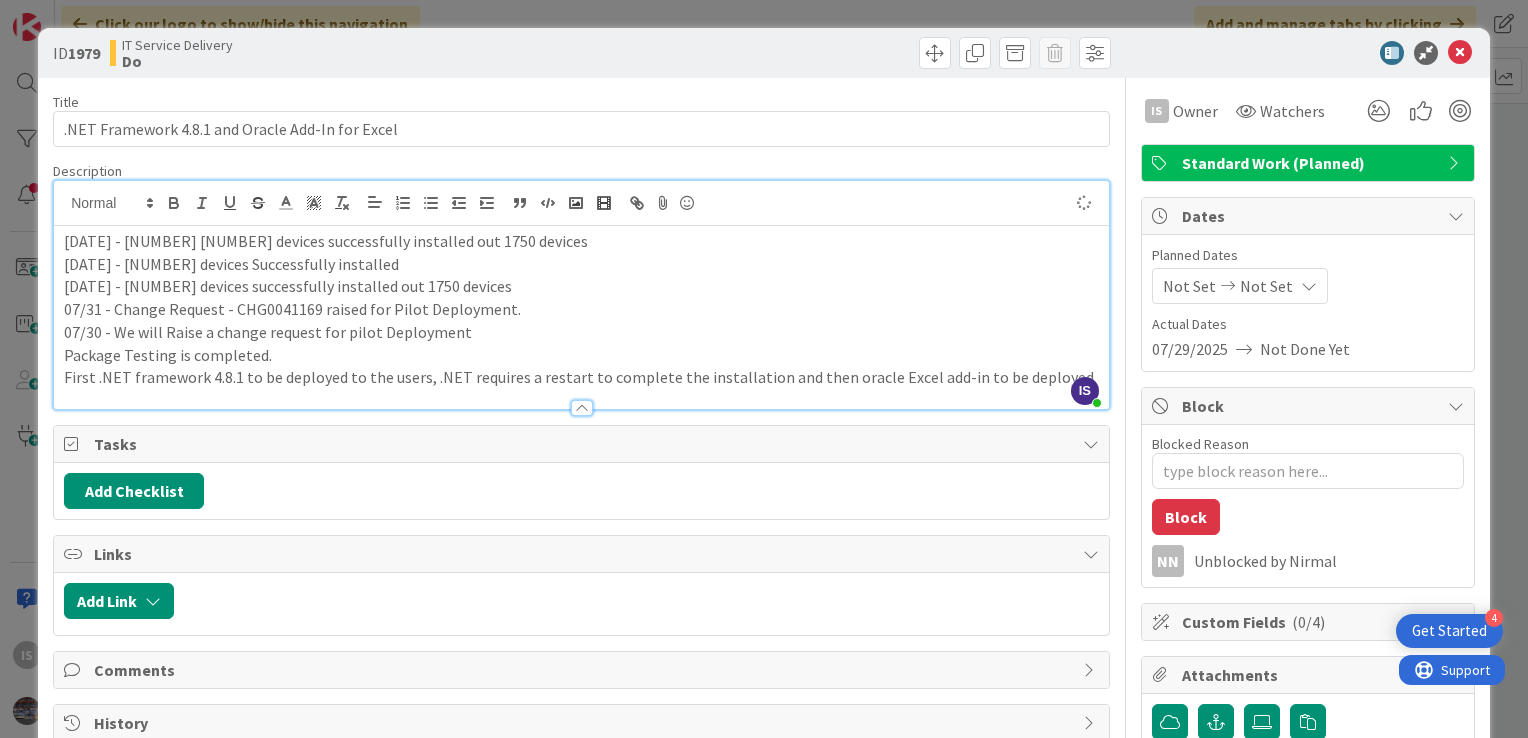 click on "[DATE] - [NUMBER] [NUMBER] devices successfully installed out 1750 devices" at bounding box center (581, 241) 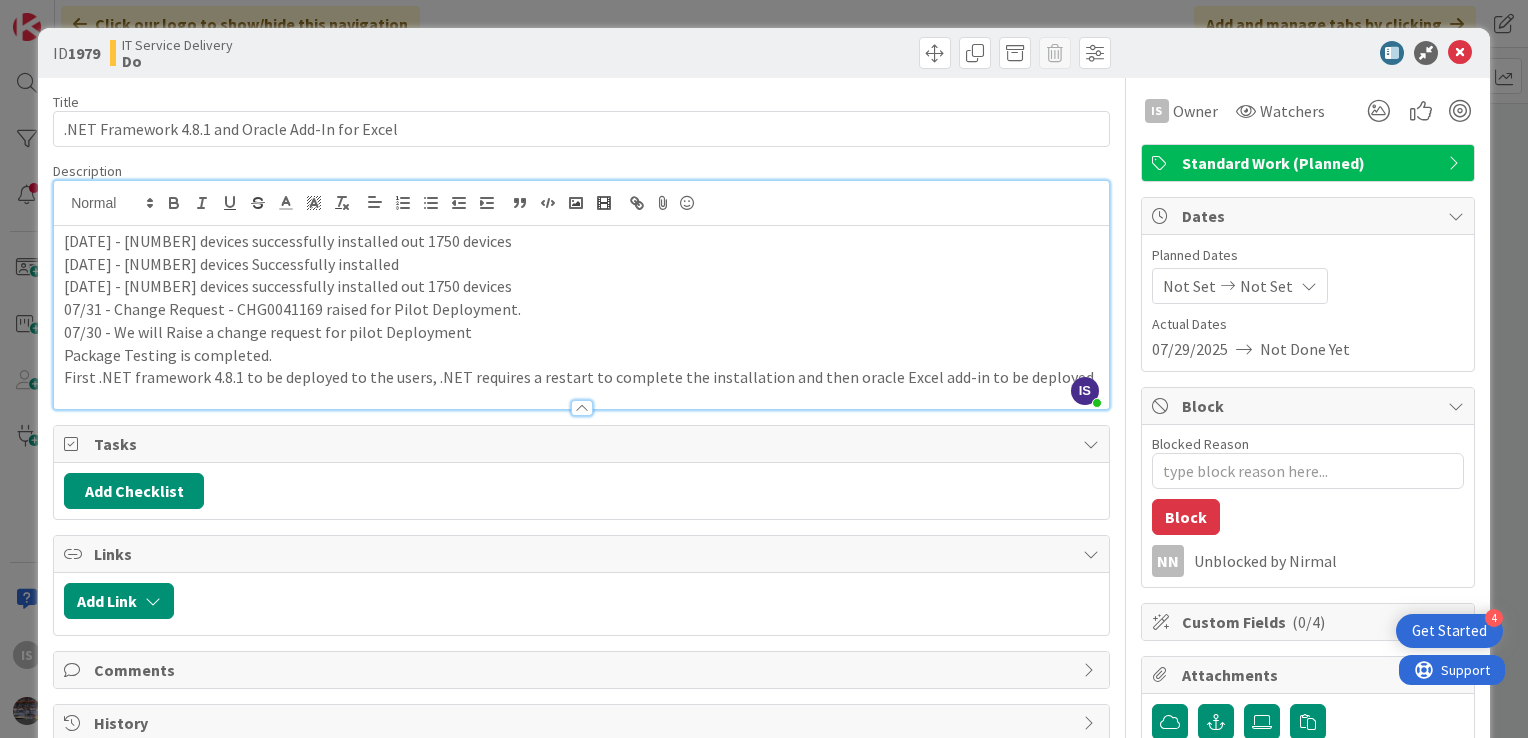 click on "[DATE] - [NUMBER] devices successfully installed out 1750 devices" at bounding box center (581, 241) 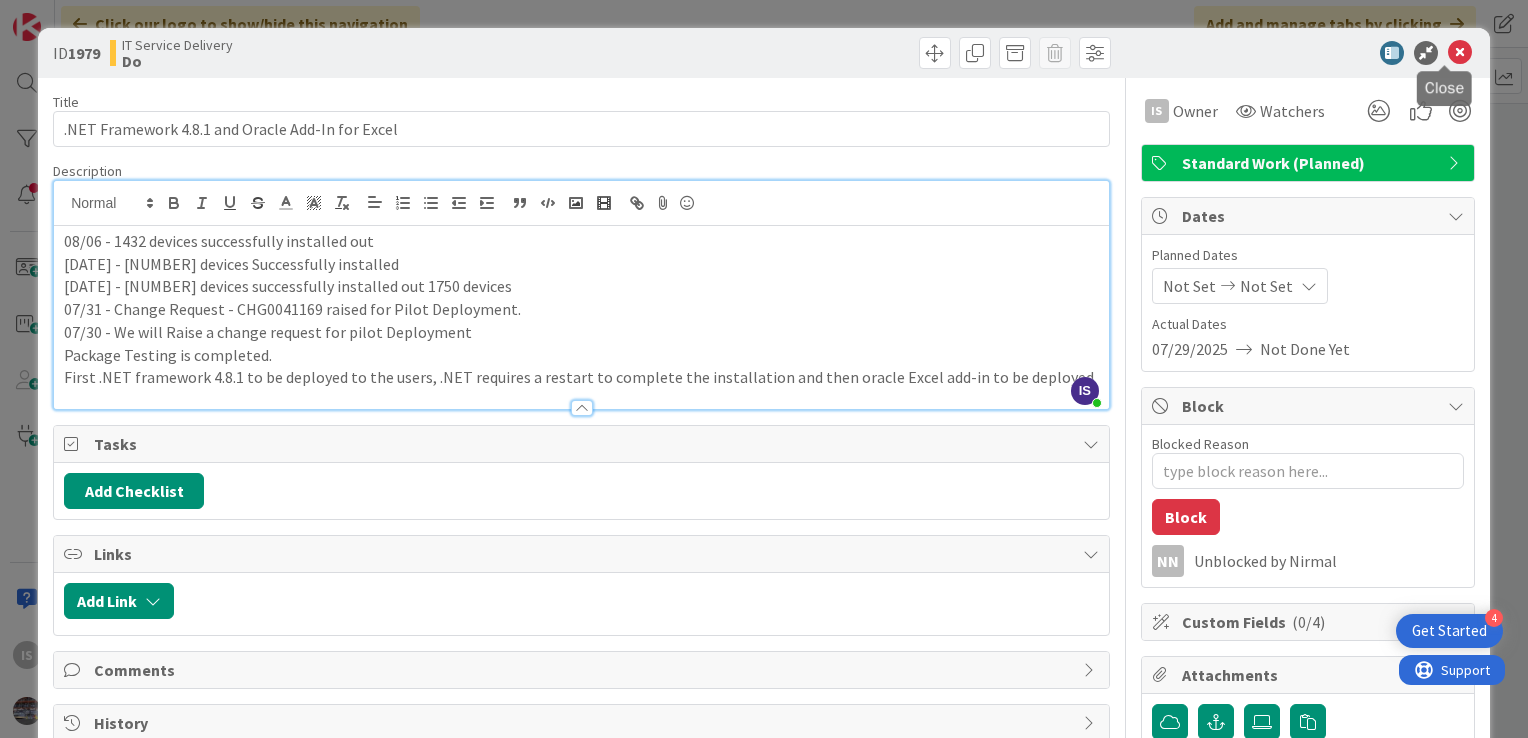 click at bounding box center [1460, 53] 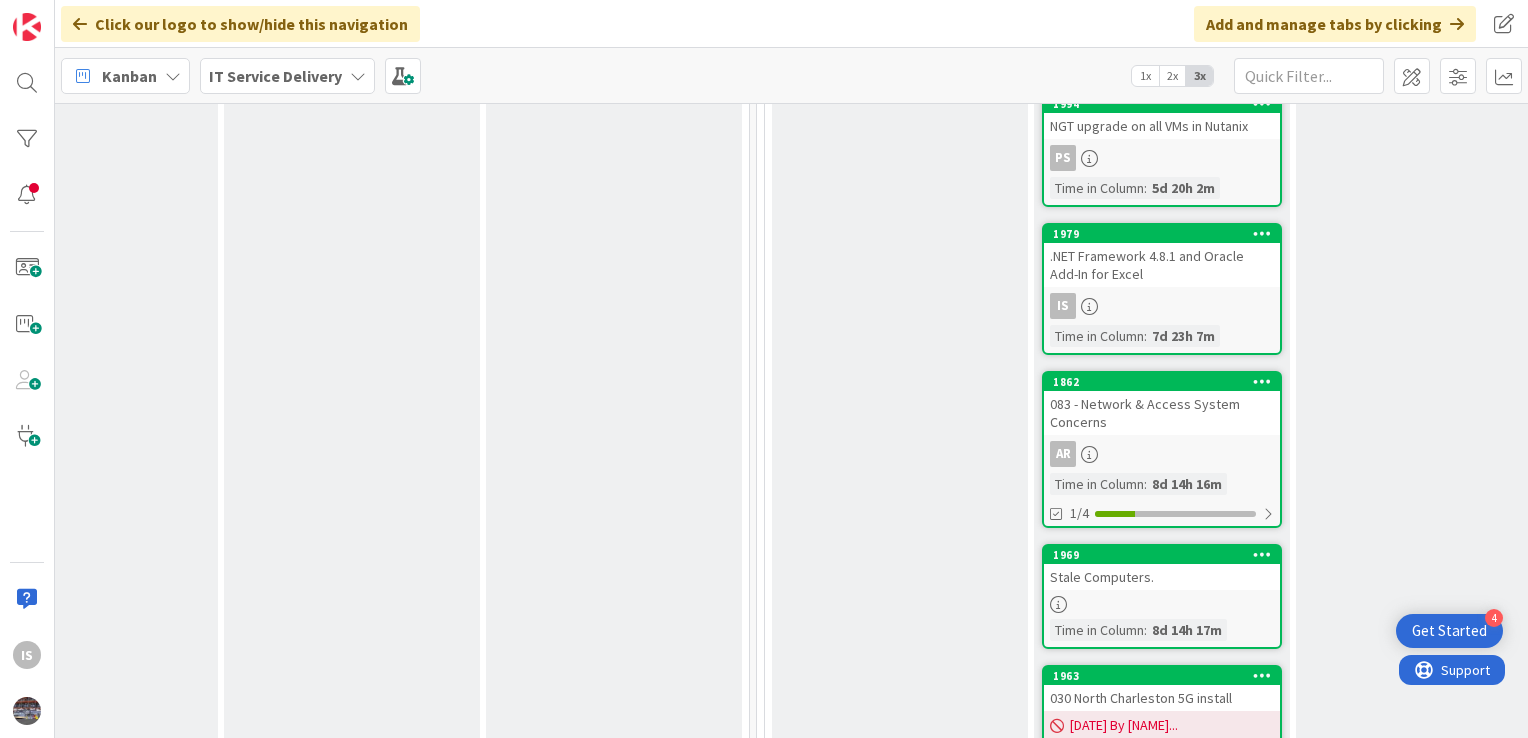 scroll, scrollTop: 0, scrollLeft: 0, axis: both 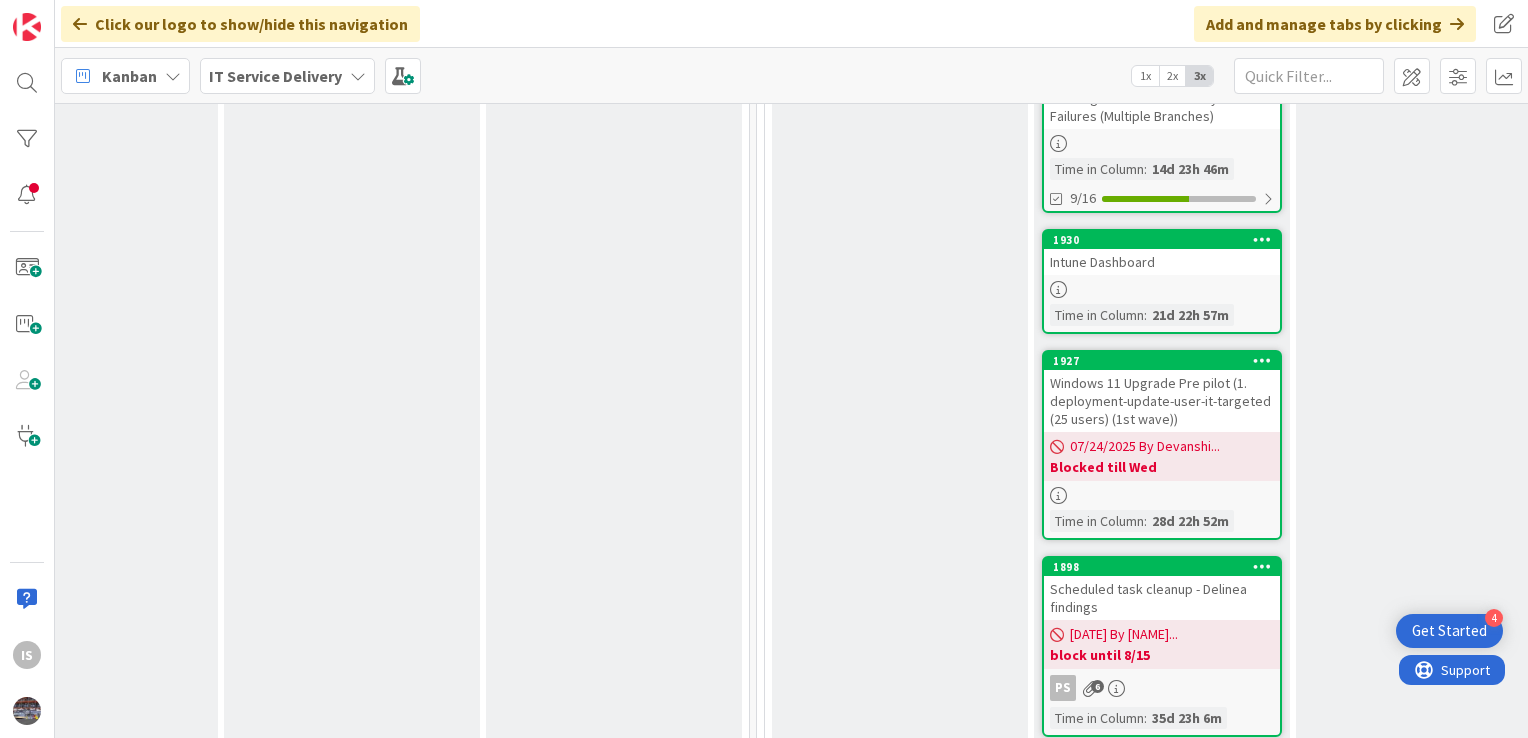 click on "Intune Dashboard" at bounding box center (1162, 262) 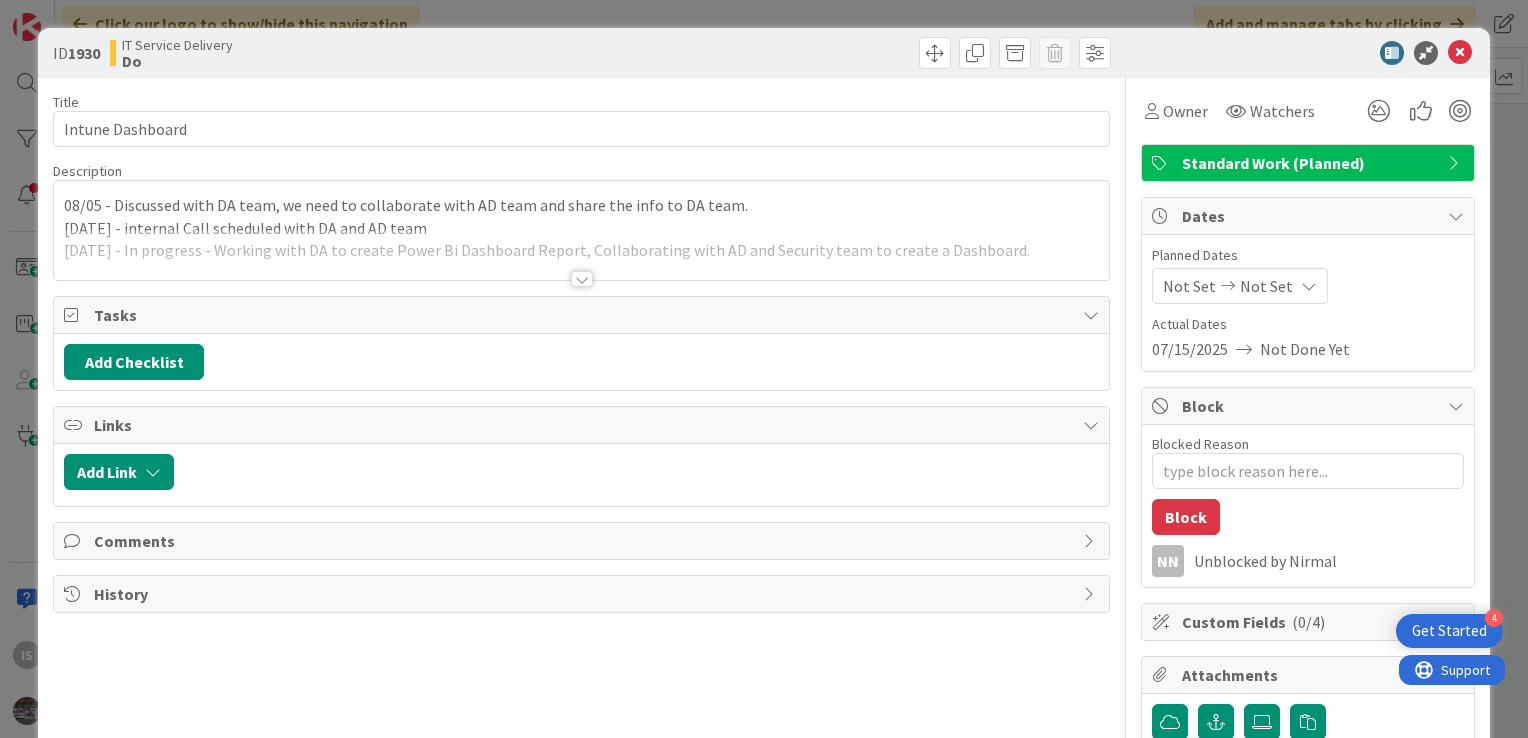type on "x" 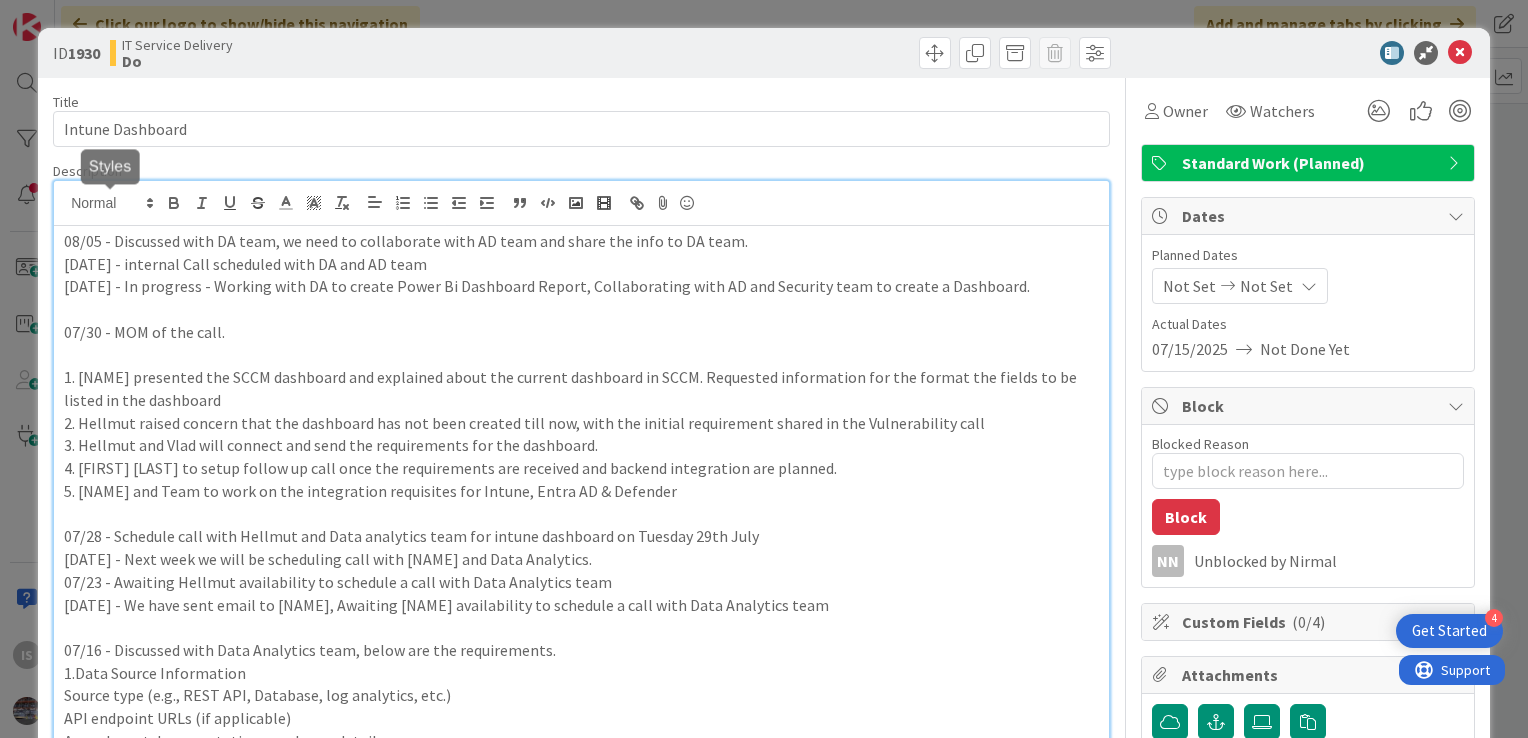 click on "[DATE] - Discussed with DA team, we need to collaborate with AD team and share the info to DA team. [DATE] - internal Call scheduled with DA and AD team [DATE] - In progress - Working with DA to create Power Bi Dashboard Report, Collaborating with AD and Security team to create a Dashboard. [DATE] - MOM of the call. 1. [NAME] presented the SCCM dashboard and explained about the current dashboard in SCCM. Requested information for the format the fields to be listed in the dashboard 2. [NAME] raised concern that the dashboard has not been created till now, with the initial requirement shared in the Vulnerability call 3. [NAME] and [NAME] will connect and send the requirements for the dashboard. 4. [NAME] to setup follow up call once the requirements are received and backend integration are planned. 5. [NAME] and Team to work on the integration requisites for Intune, Entra AD & Defender [DATE] - Schedule call with [NAME] and Data analytics team for intune dashboard on Tuesday [DATE] 3.Access Permissions" at bounding box center (581, 624) 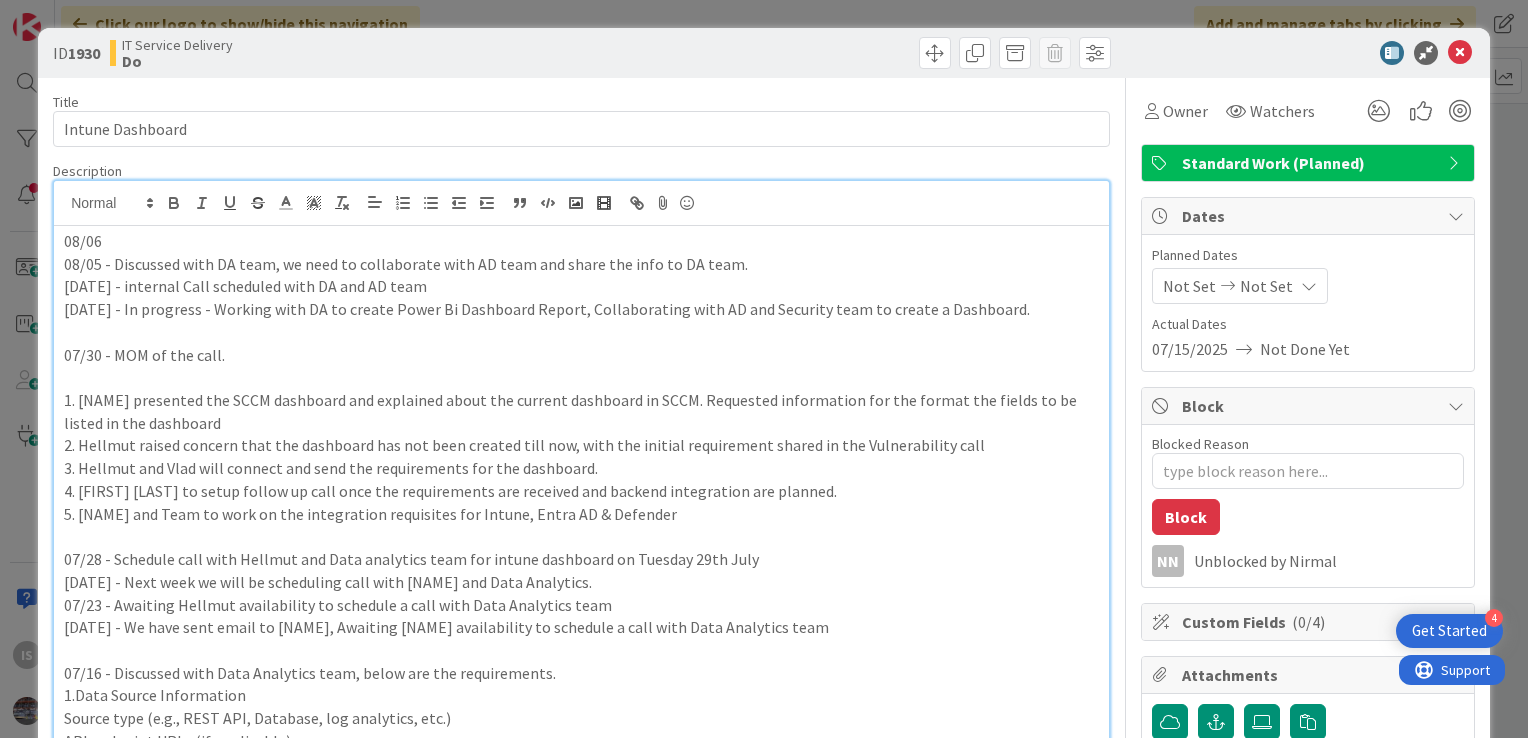 click on "08/06" at bounding box center (581, 241) 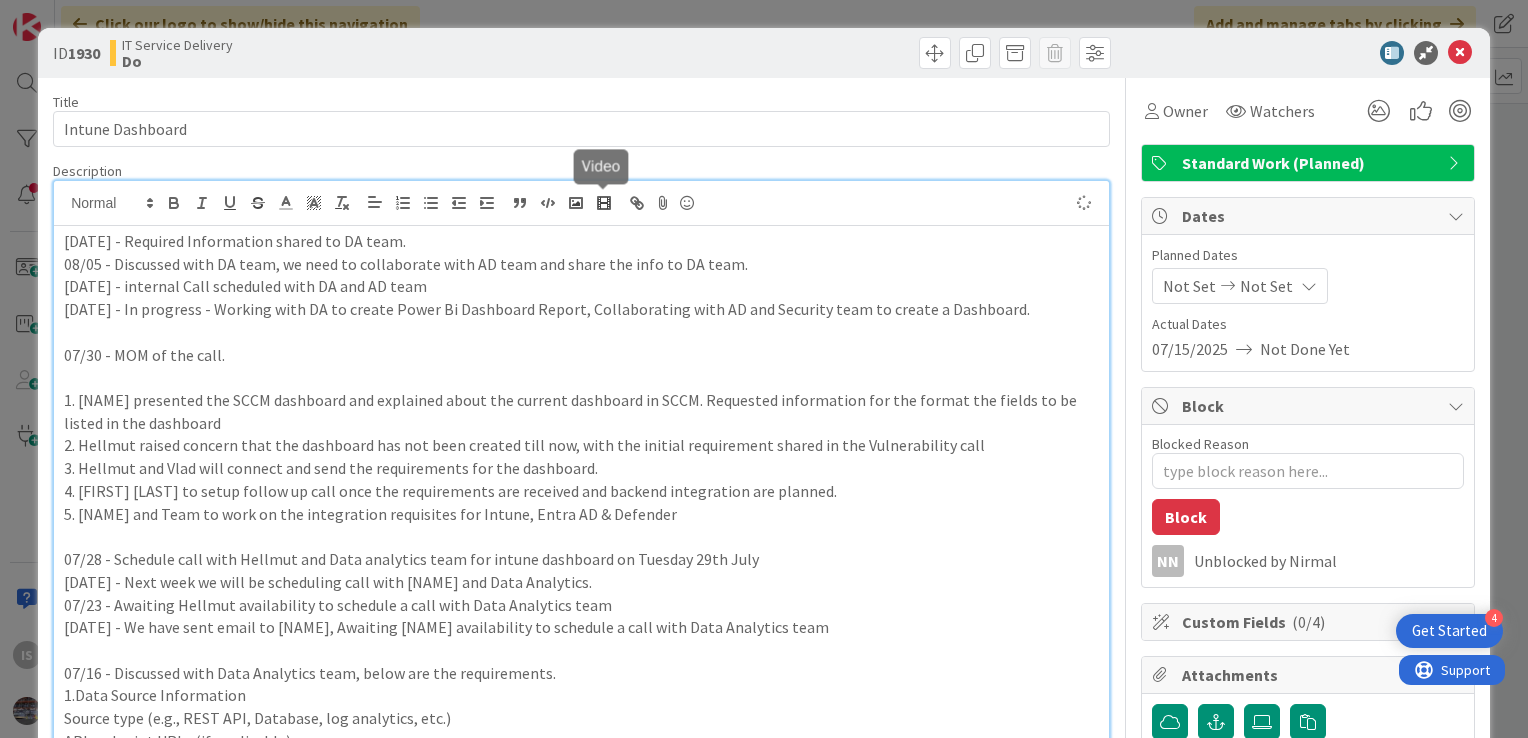type on "x" 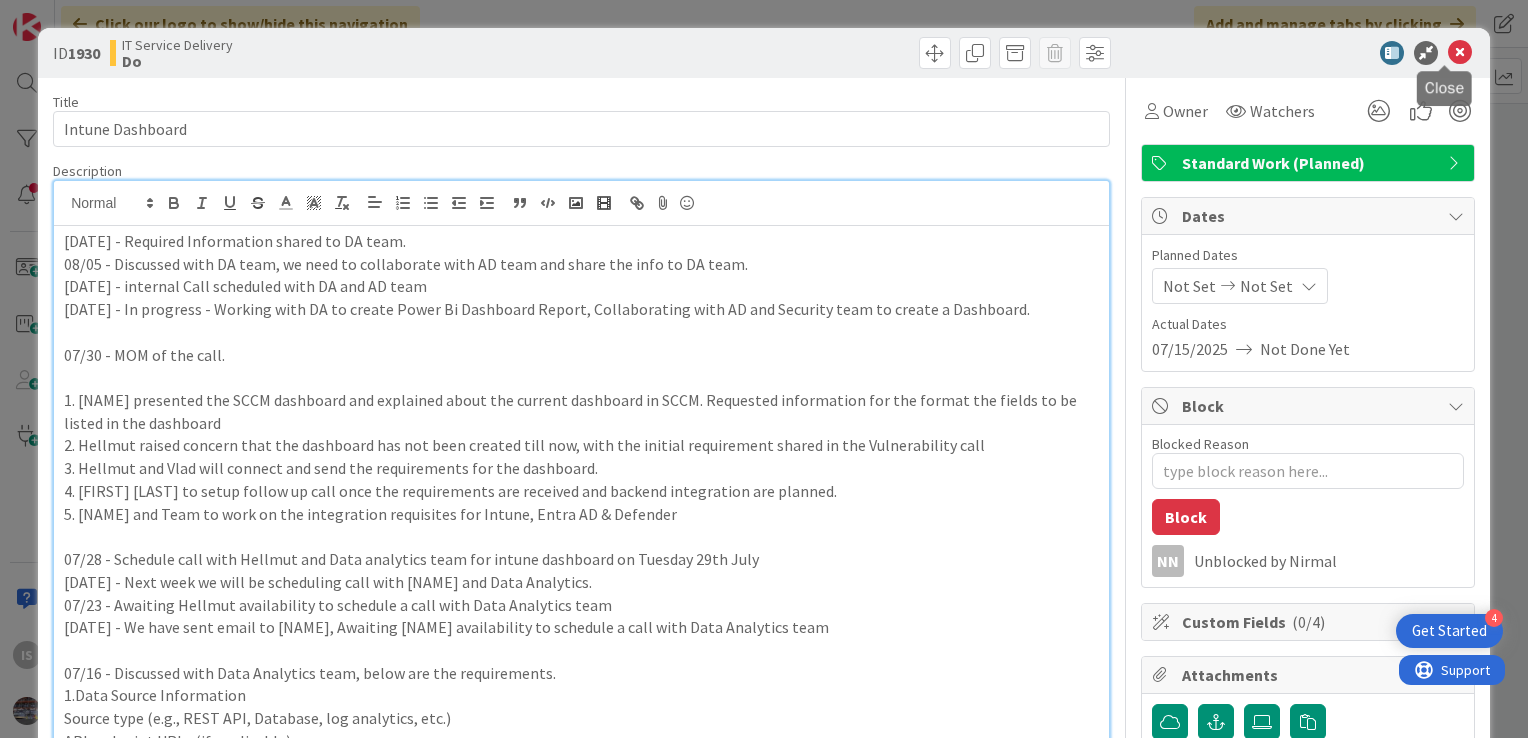 click at bounding box center [1460, 53] 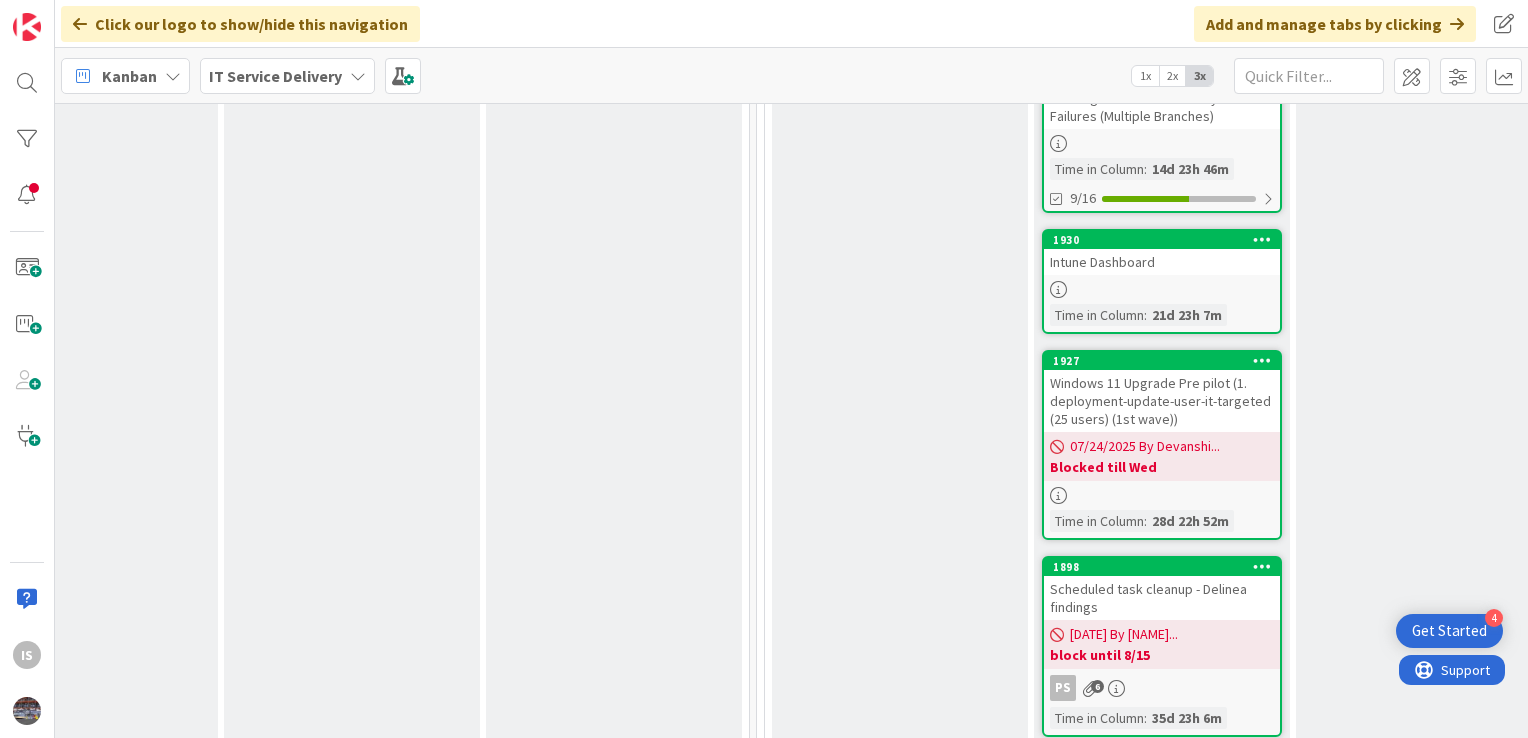 scroll, scrollTop: 0, scrollLeft: 0, axis: both 